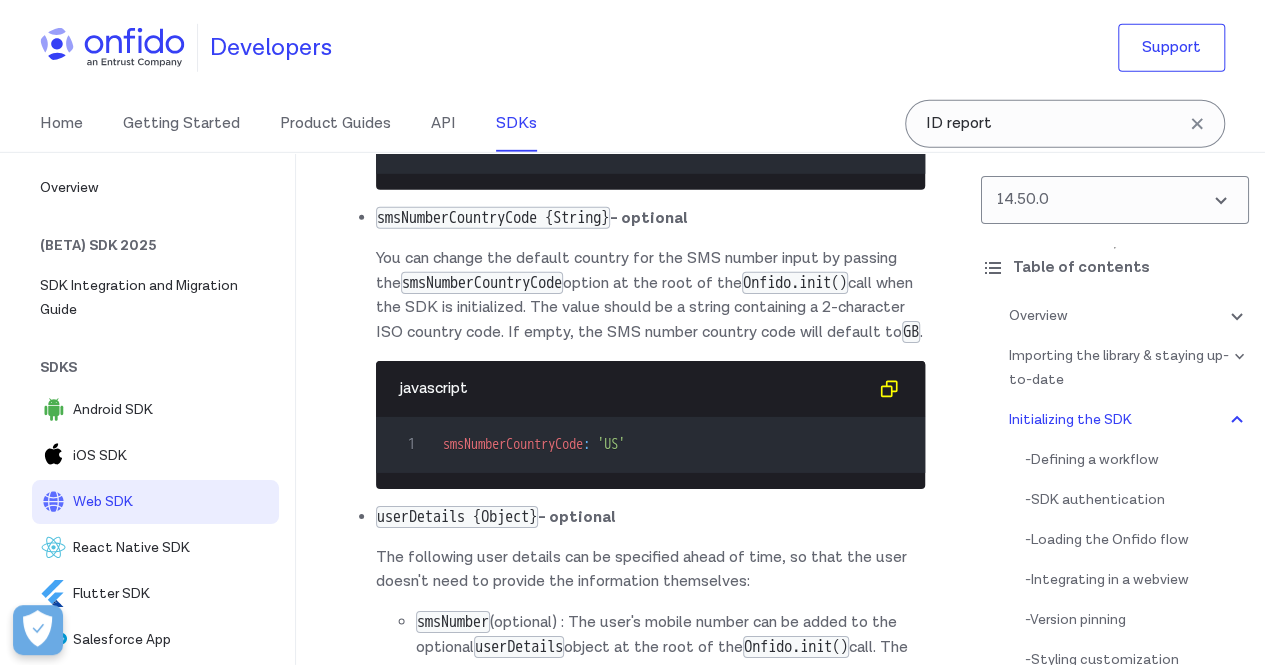 scroll, scrollTop: 18363, scrollLeft: 0, axis: vertical 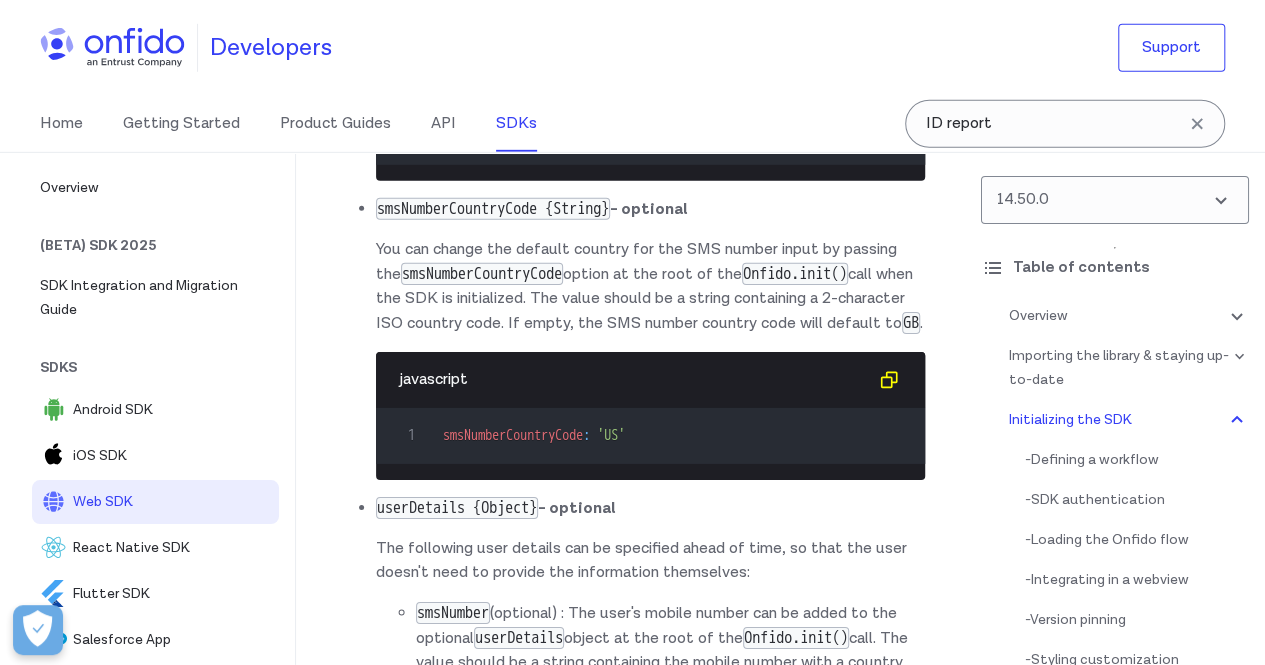 drag, startPoint x: 629, startPoint y: 269, endPoint x: 711, endPoint y: 286, distance: 83.74366 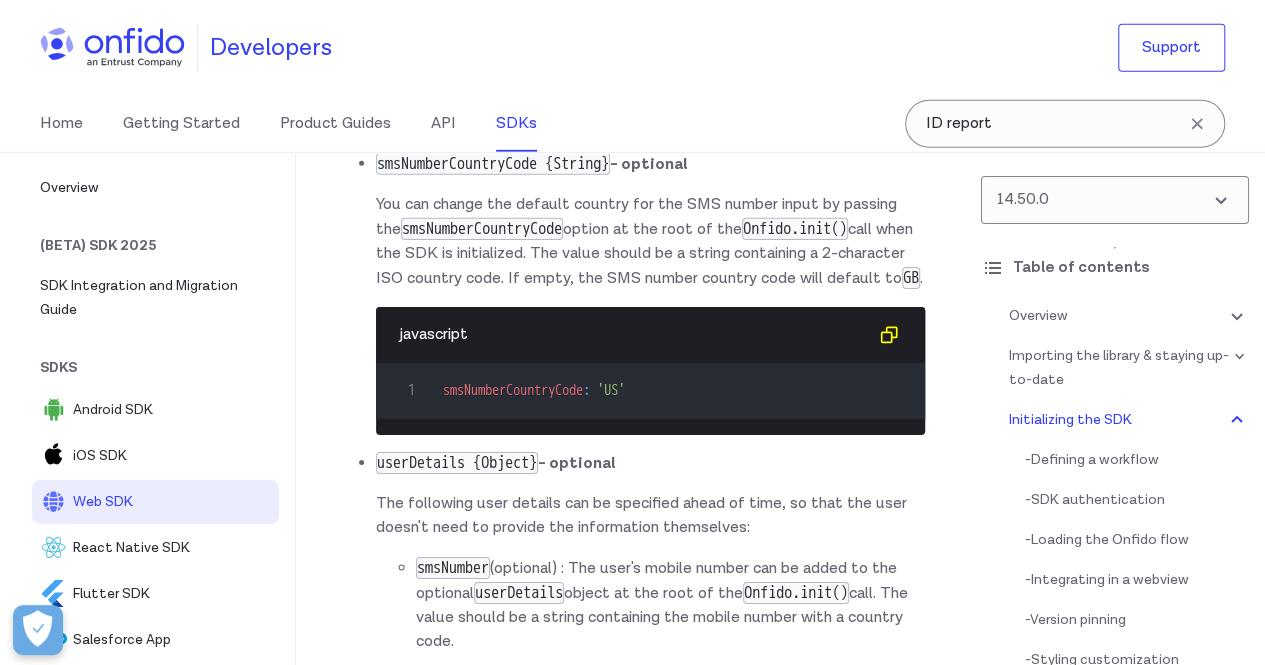 scroll, scrollTop: 18263, scrollLeft: 0, axis: vertical 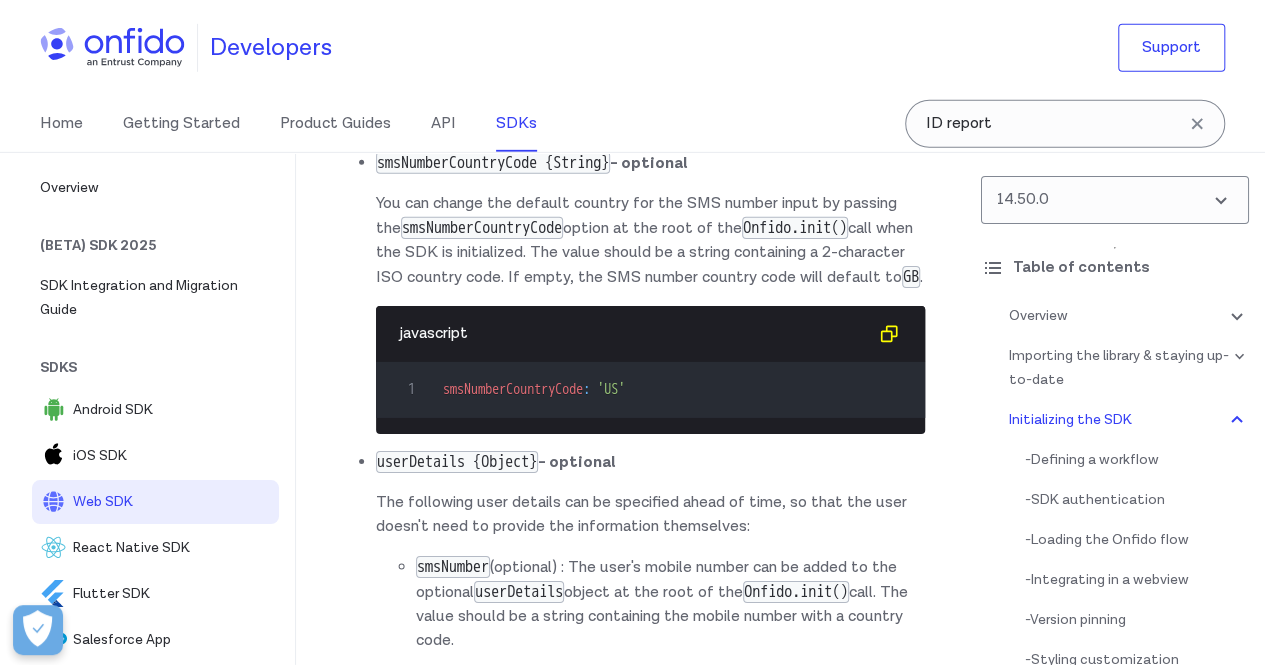 drag, startPoint x: 392, startPoint y: 311, endPoint x: 662, endPoint y: 305, distance: 270.06665 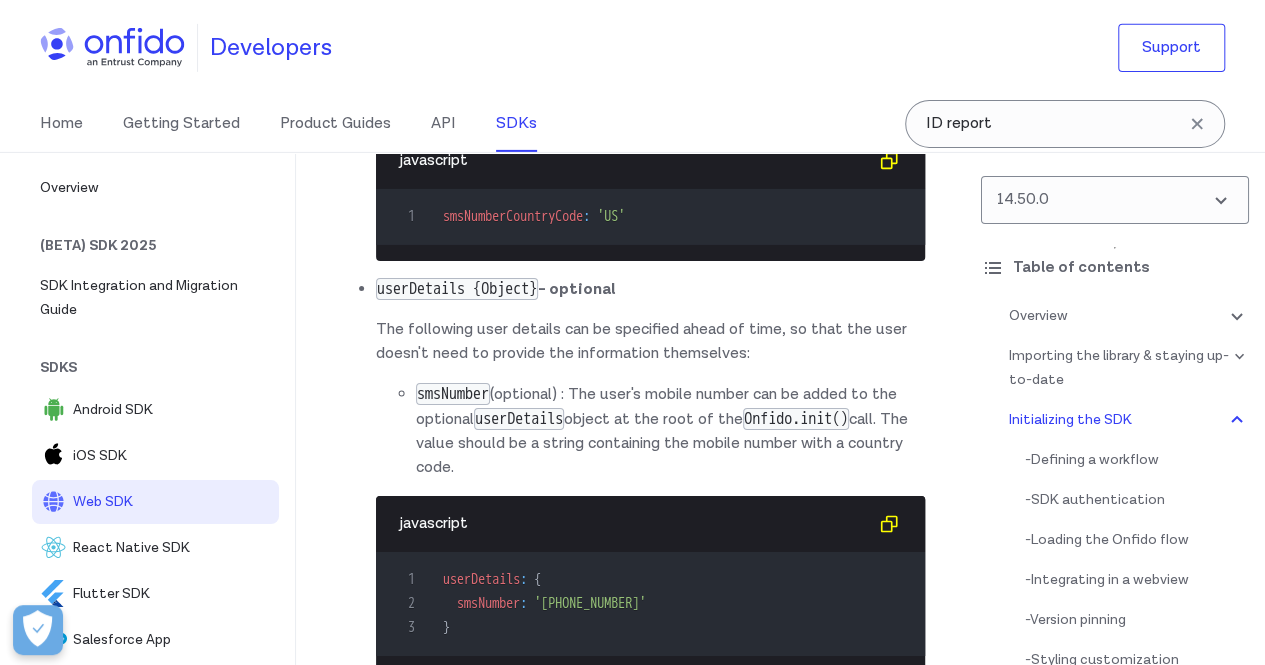 scroll, scrollTop: 18437, scrollLeft: 0, axis: vertical 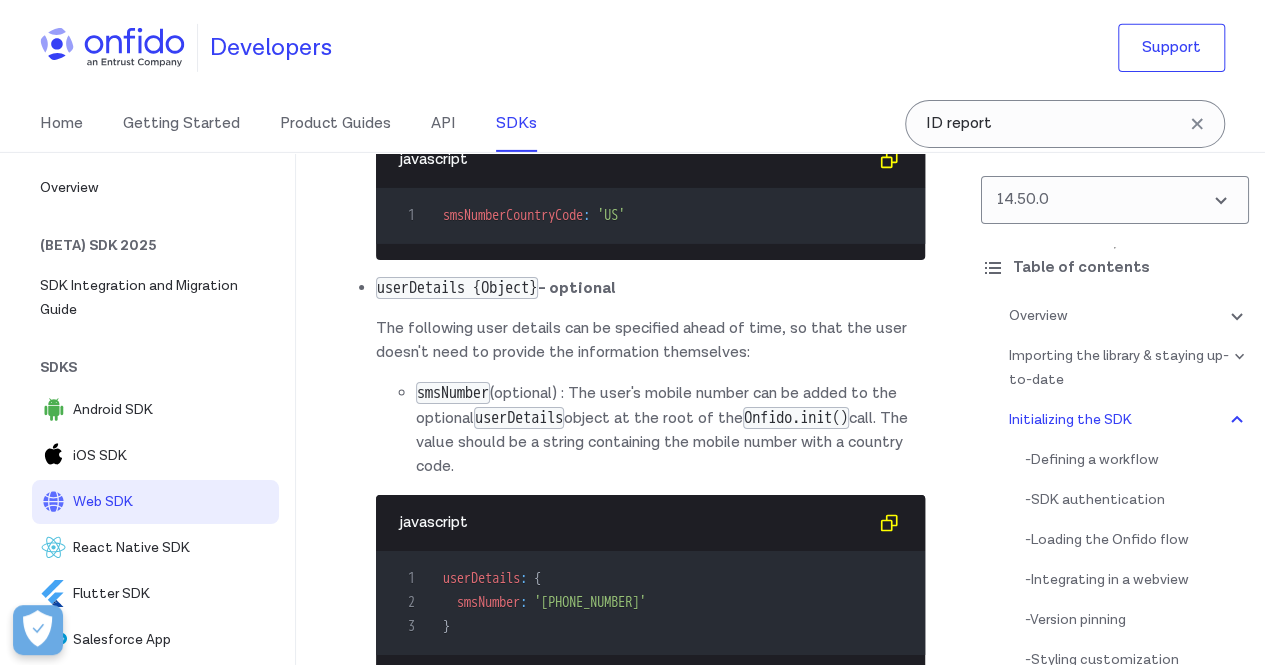 drag, startPoint x: 564, startPoint y: 283, endPoint x: 760, endPoint y: 290, distance: 196.12495 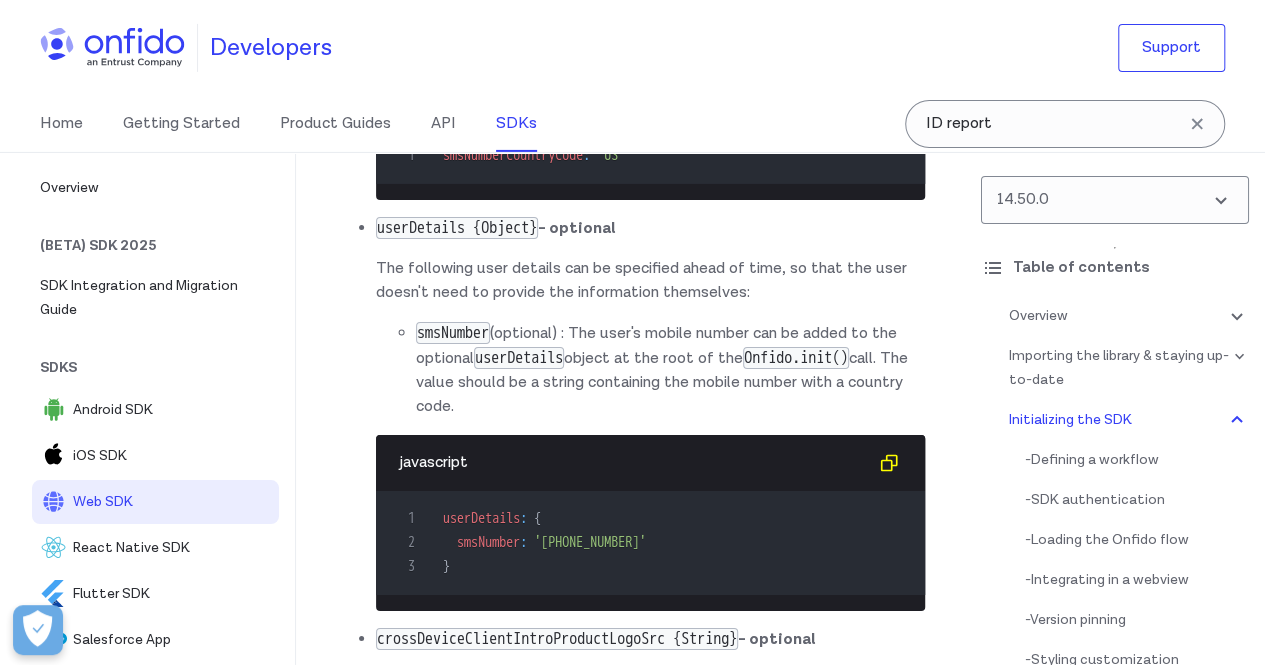 scroll, scrollTop: 18501, scrollLeft: 0, axis: vertical 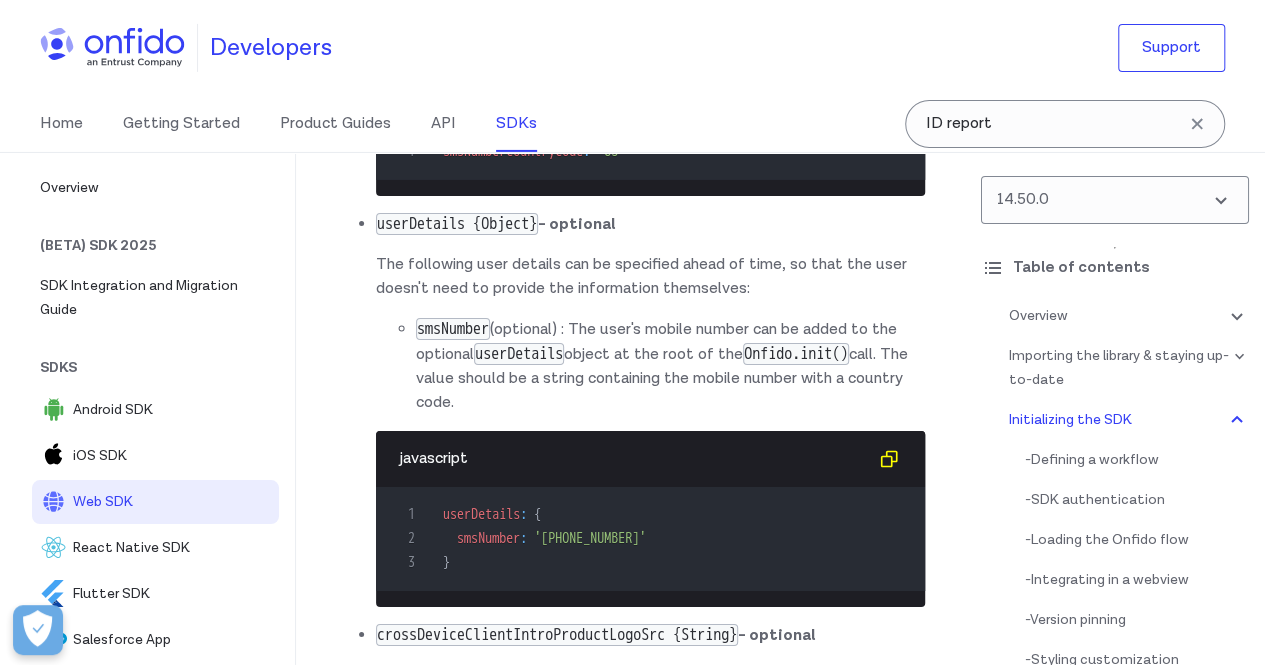 click on "setting the option globally (across all workflow runs) in the  workflow builder" at bounding box center (650, -819) 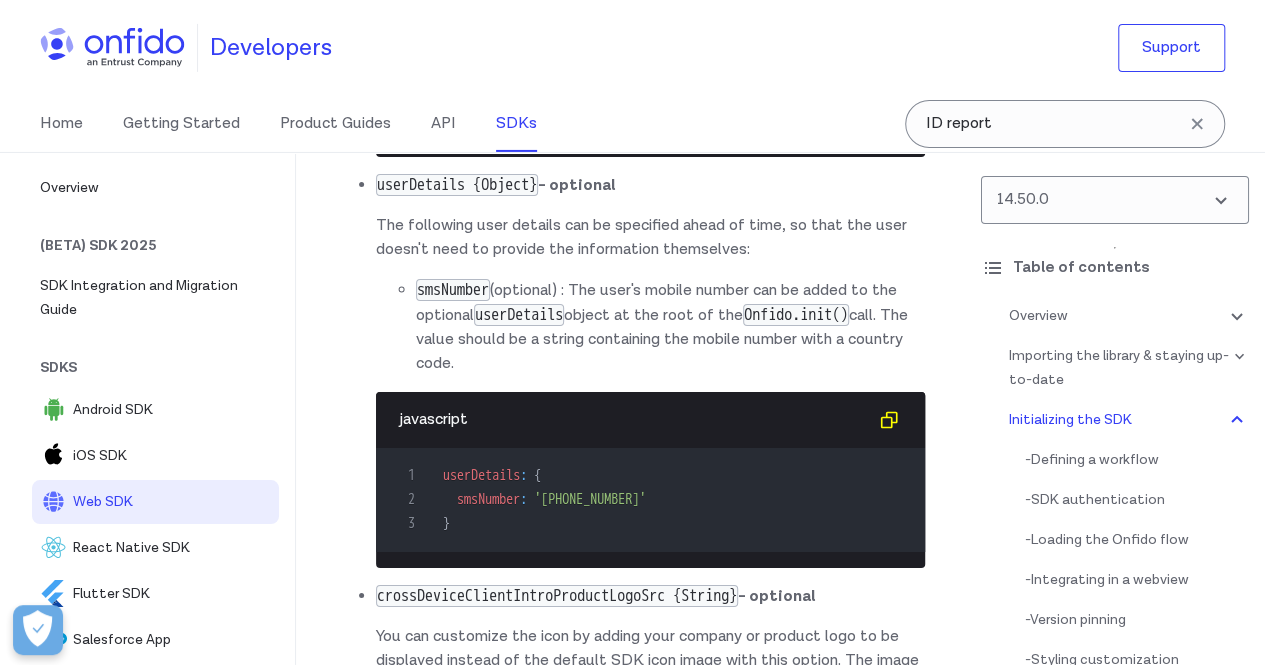 scroll, scrollTop: 18542, scrollLeft: 0, axis: vertical 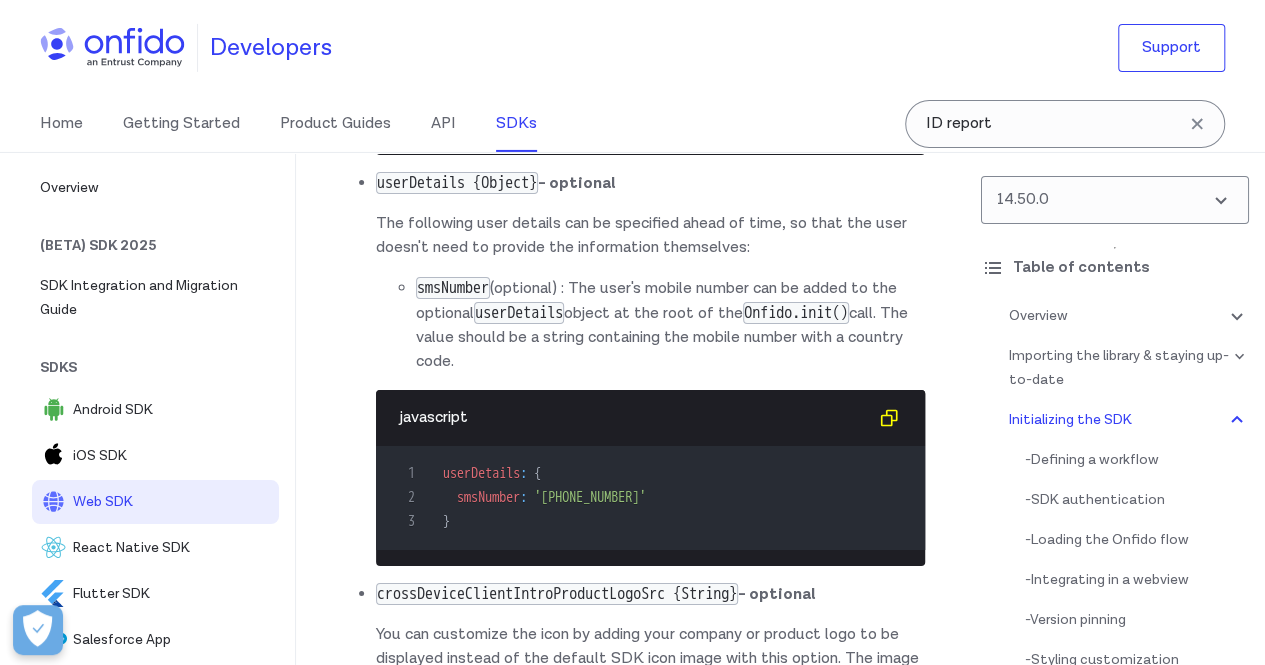 drag, startPoint x: 500, startPoint y: 310, endPoint x: 719, endPoint y: 308, distance: 219.00912 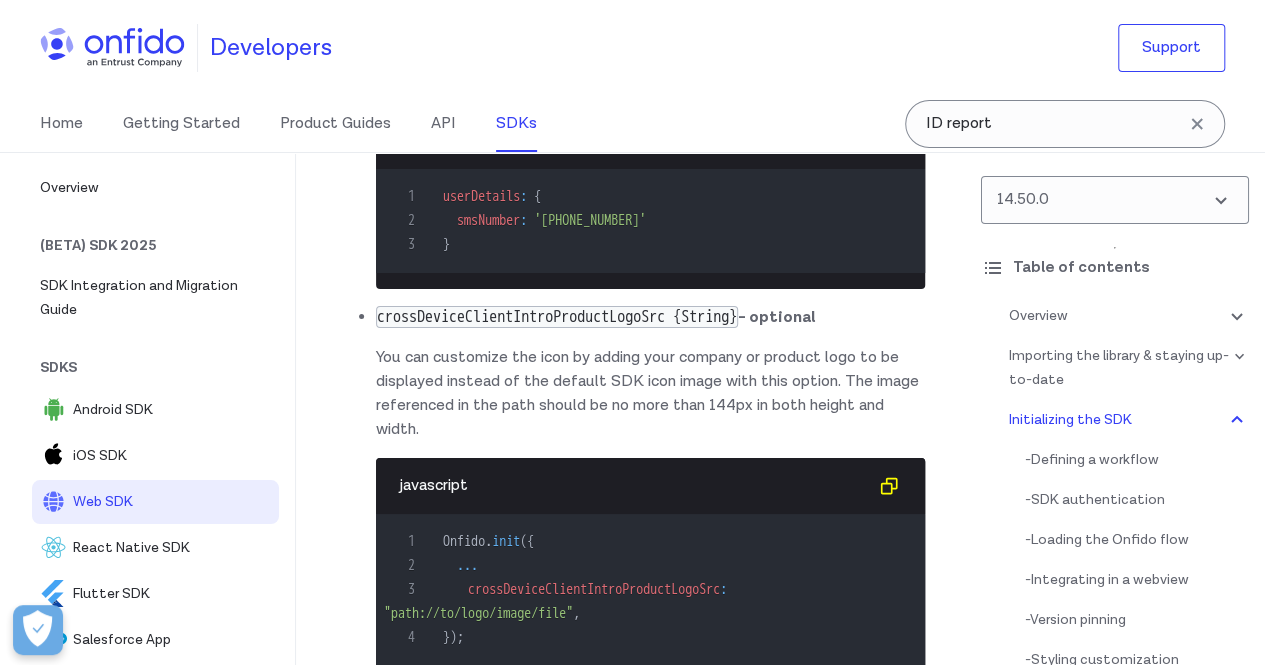 scroll, scrollTop: 18820, scrollLeft: 0, axis: vertical 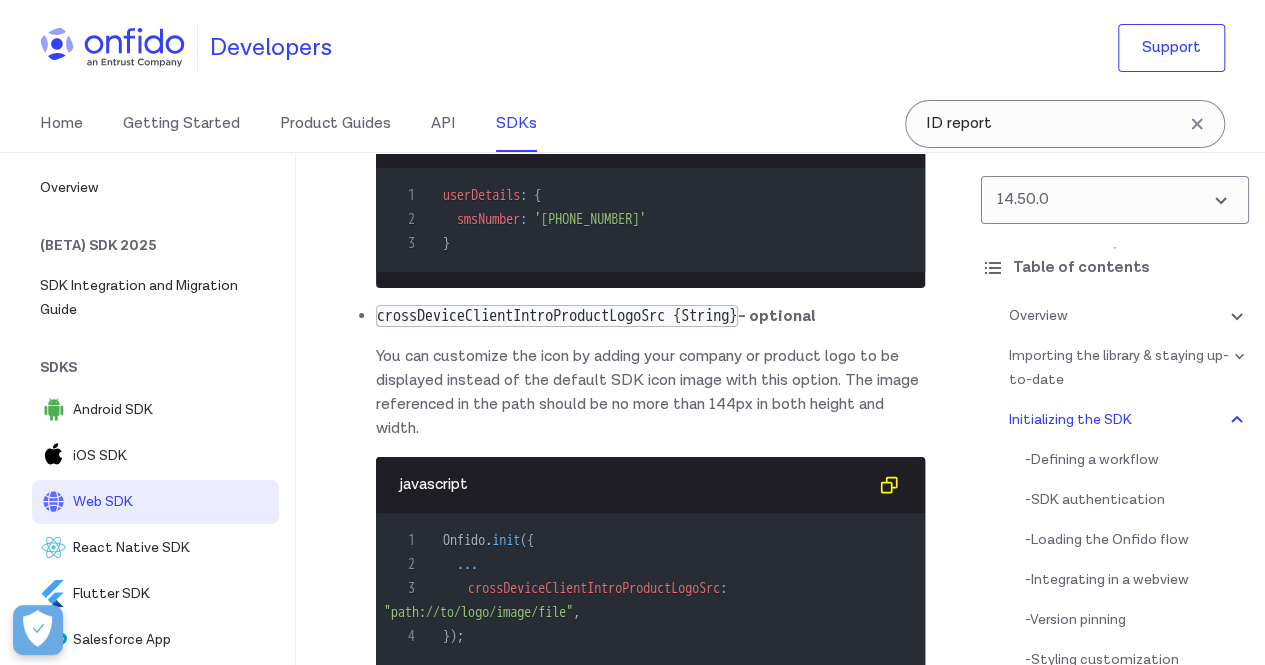click at bounding box center (679, -846) 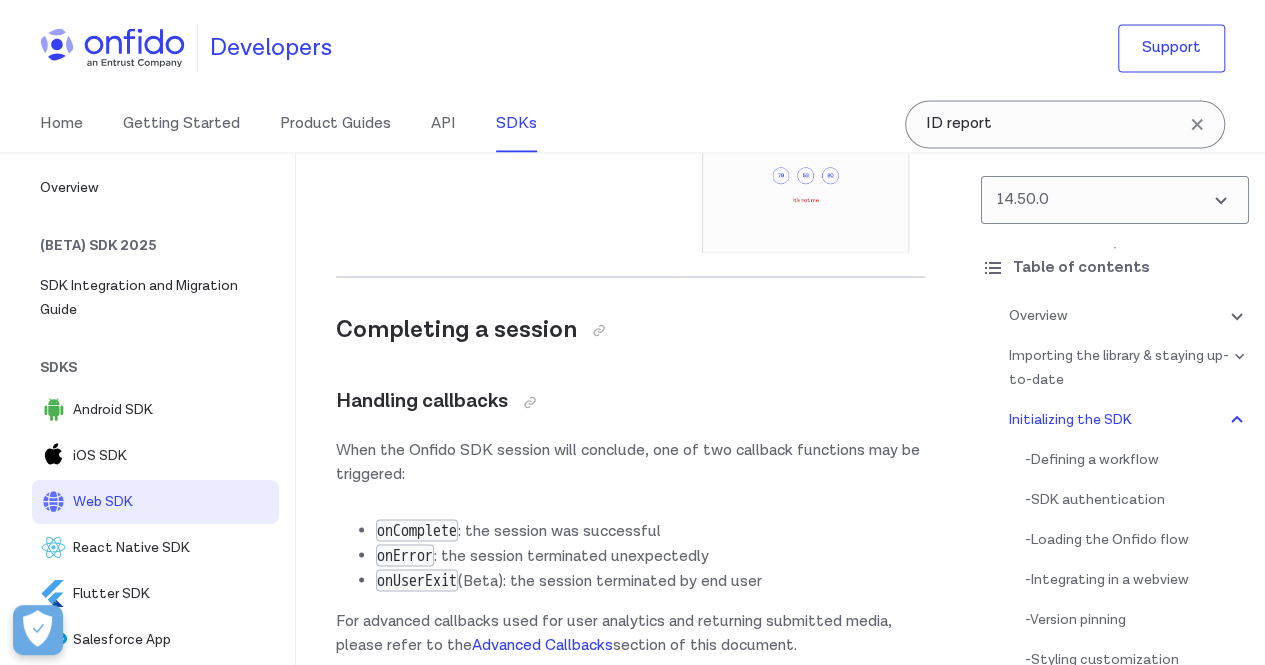 scroll, scrollTop: 20693, scrollLeft: 0, axis: vertical 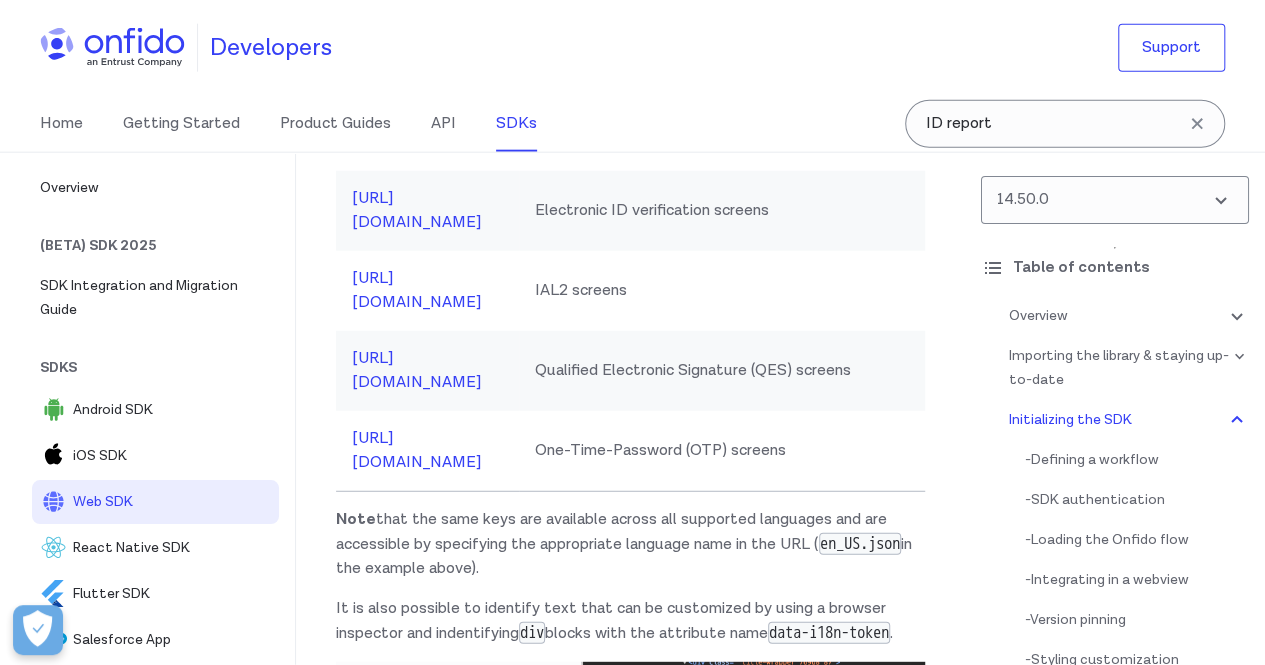 click on "[URL][DOMAIN_NAME]" at bounding box center (416, -270) 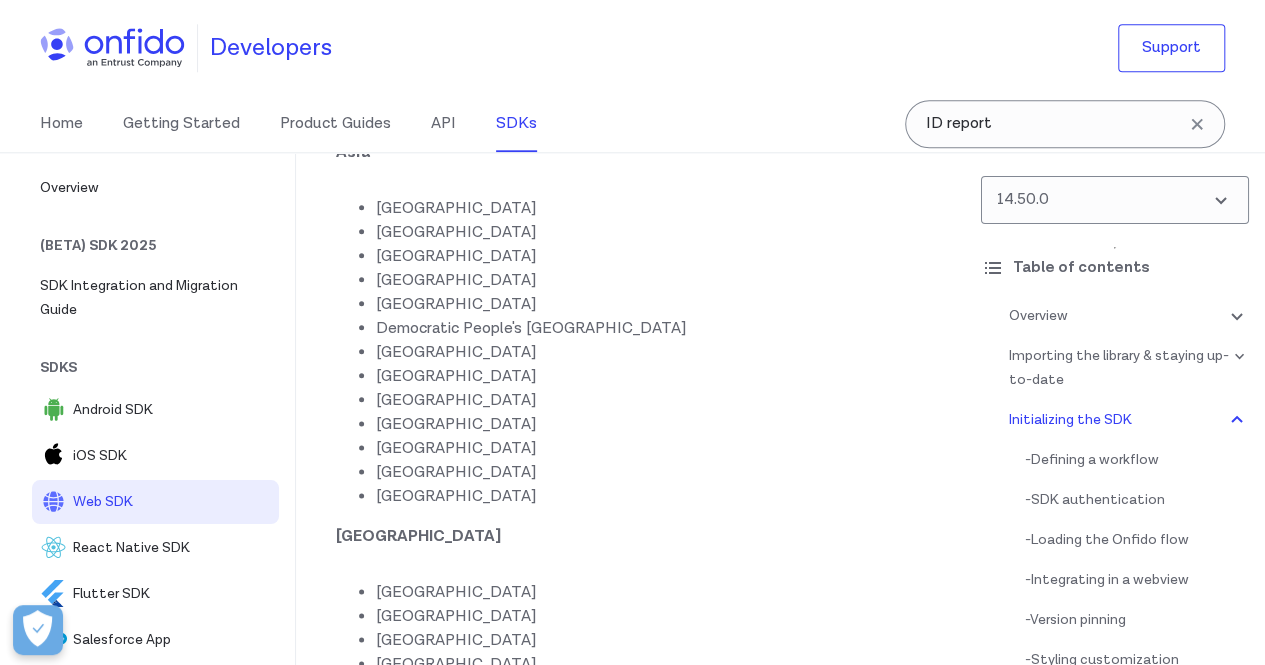 scroll, scrollTop: 16195, scrollLeft: 0, axis: vertical 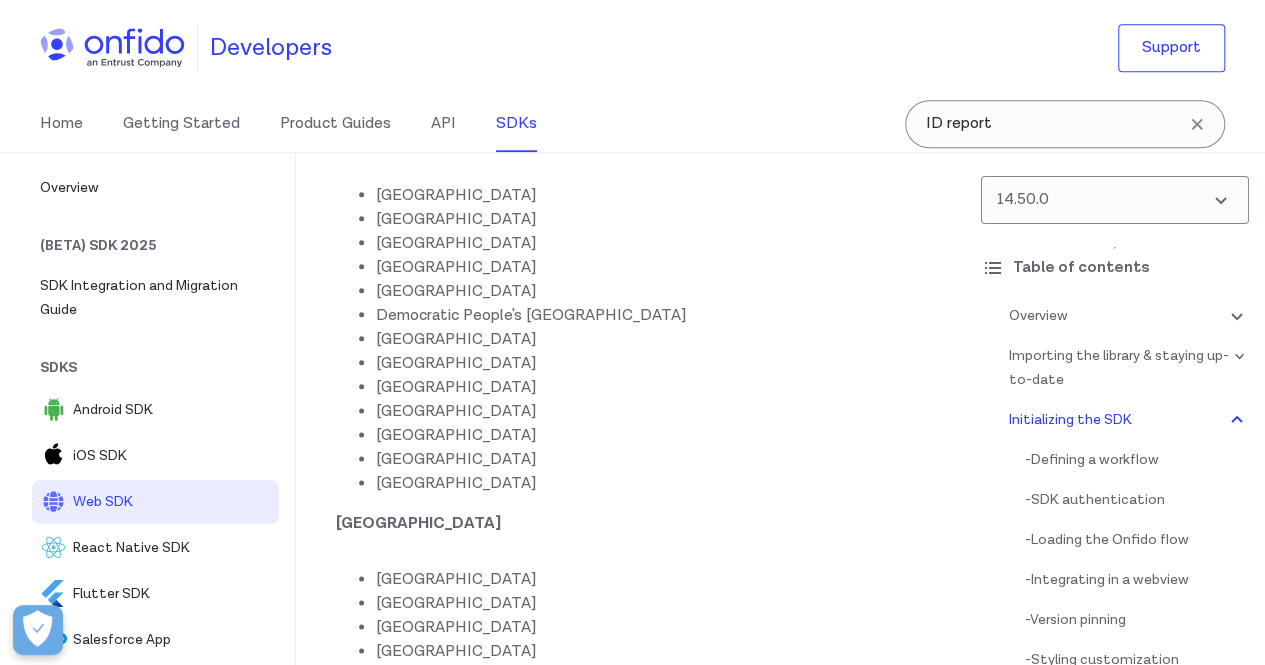 drag, startPoint x: 489, startPoint y: 251, endPoint x: 730, endPoint y: 189, distance: 248.84734 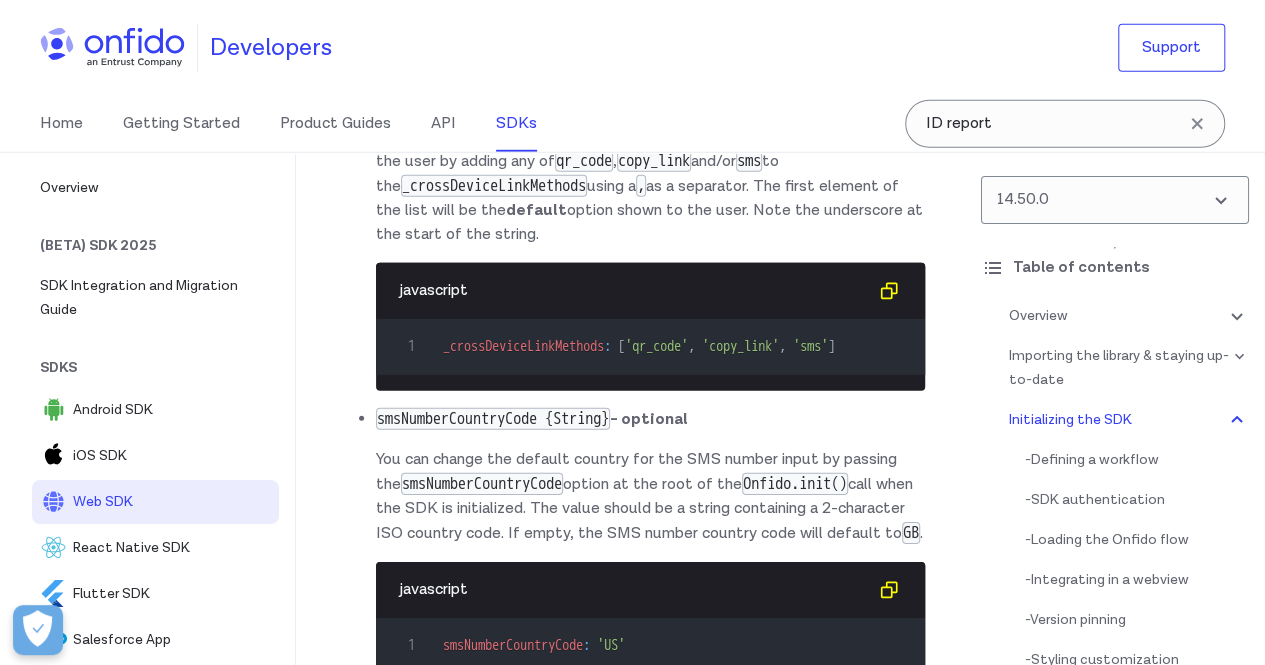 scroll, scrollTop: 18219, scrollLeft: 0, axis: vertical 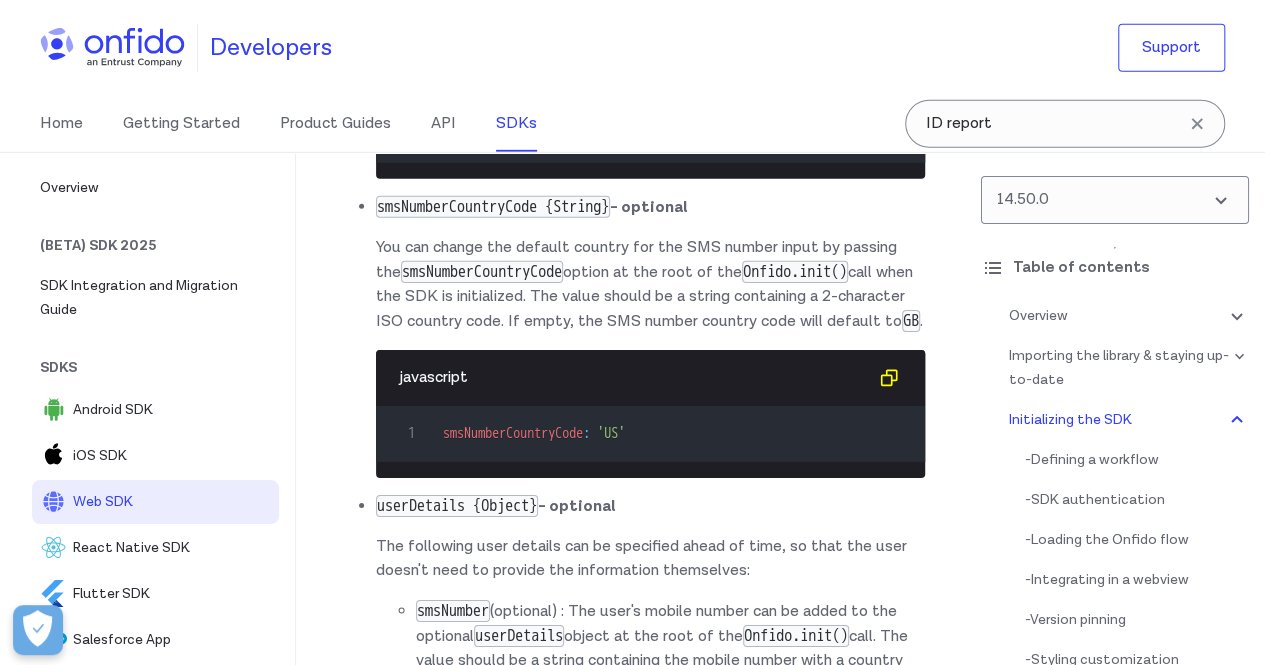 drag, startPoint x: 382, startPoint y: 285, endPoint x: 686, endPoint y: 266, distance: 304.59317 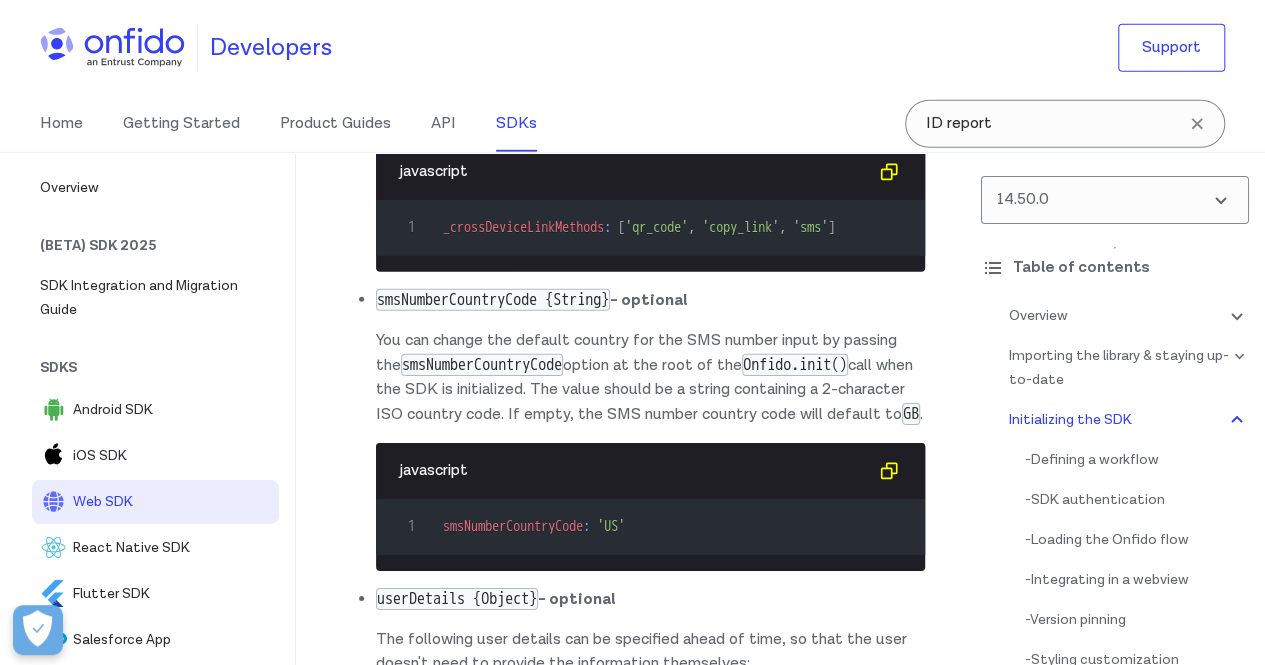 scroll, scrollTop: 18114, scrollLeft: 0, axis: vertical 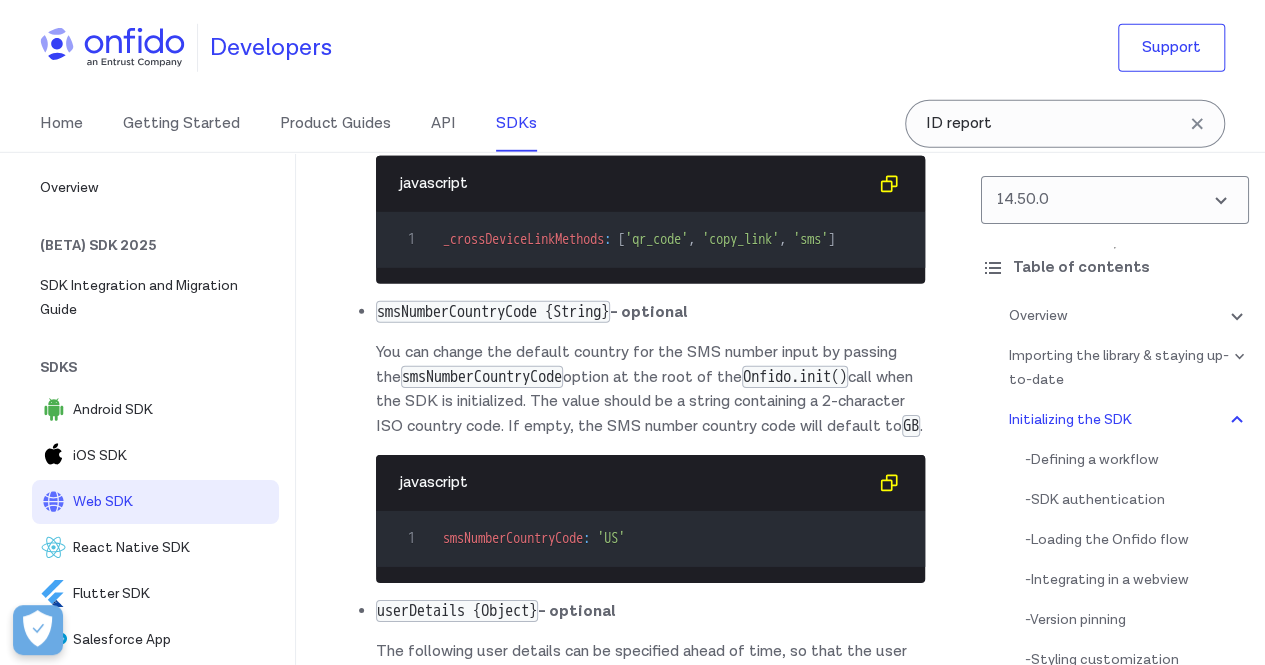 drag, startPoint x: 556, startPoint y: 380, endPoint x: 676, endPoint y: 372, distance: 120.26637 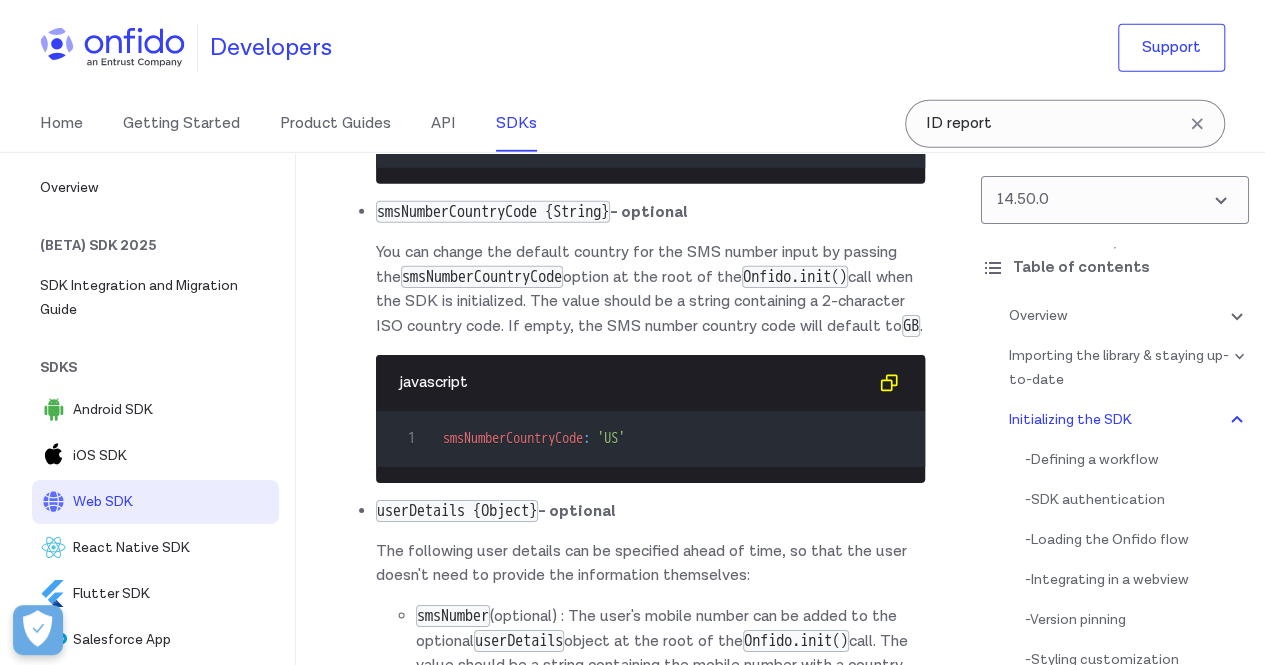 scroll, scrollTop: 18184, scrollLeft: 0, axis: vertical 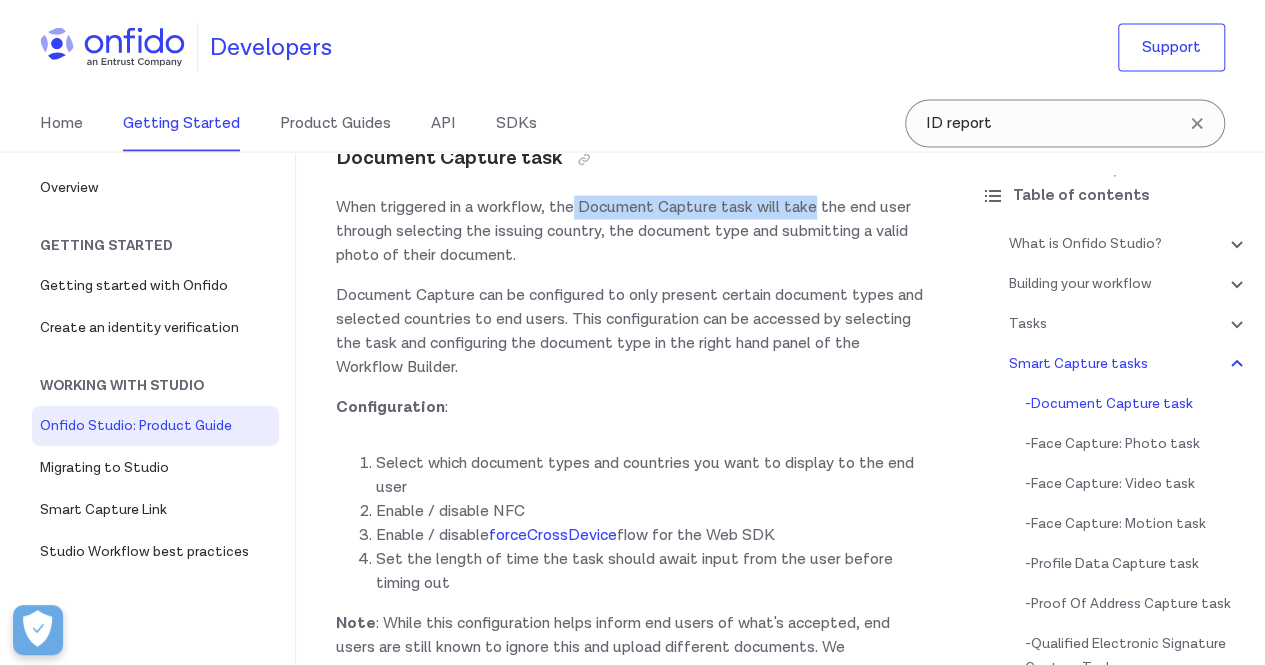 drag, startPoint x: 578, startPoint y: 283, endPoint x: 818, endPoint y: 265, distance: 240.67406 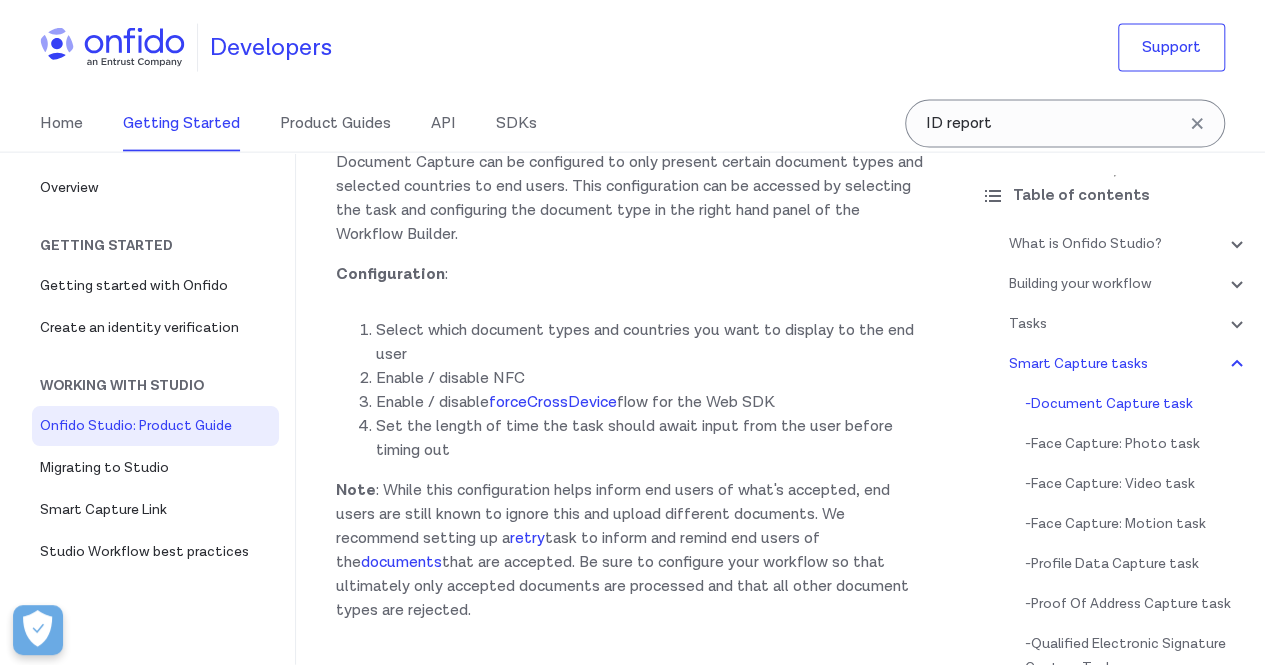 scroll, scrollTop: 5992, scrollLeft: 0, axis: vertical 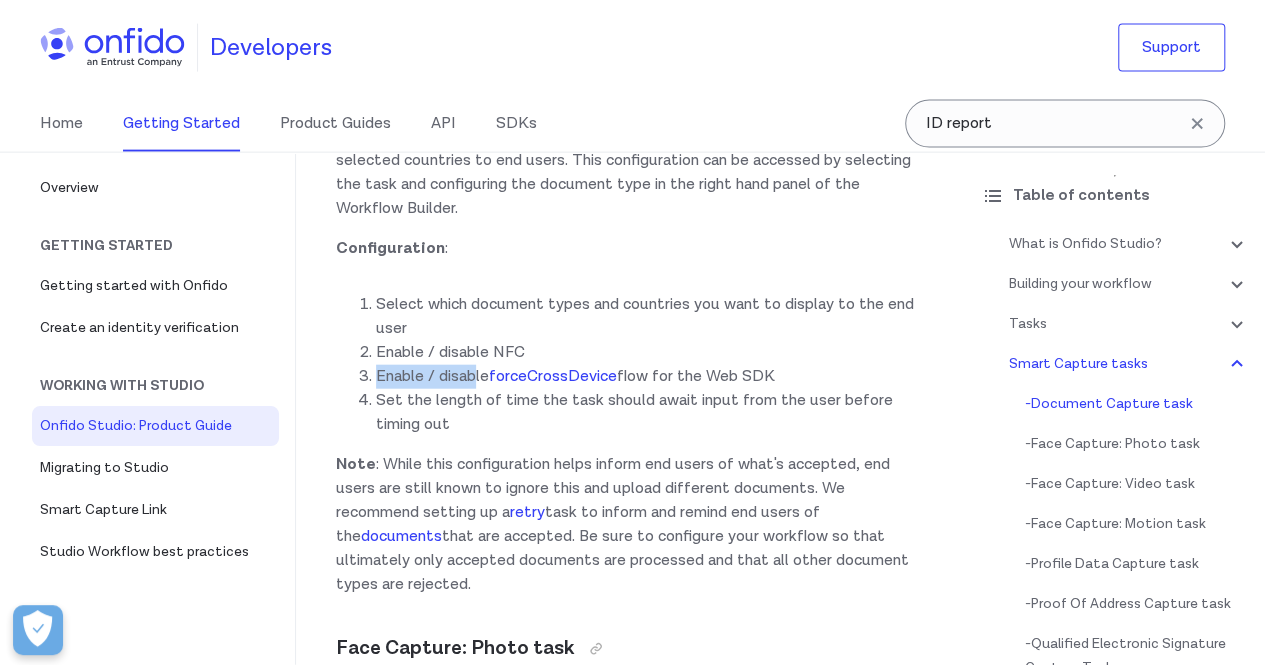 drag, startPoint x: 372, startPoint y: 449, endPoint x: 476, endPoint y: 453, distance: 104.0769 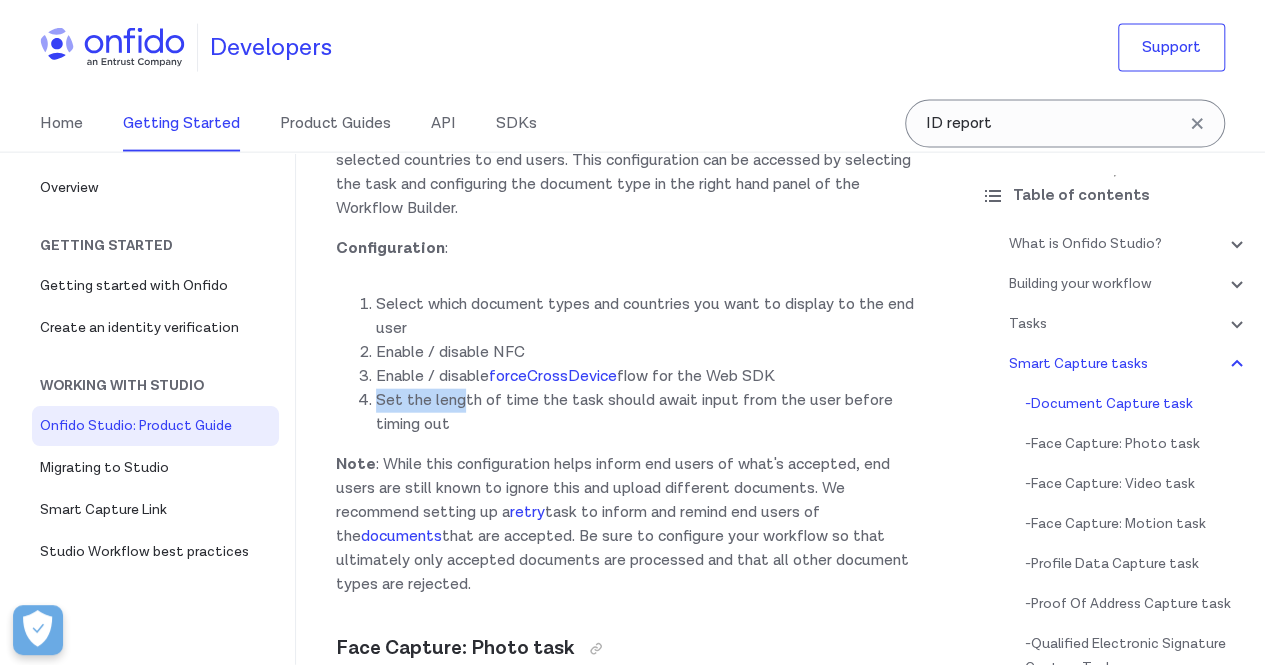 drag, startPoint x: 370, startPoint y: 475, endPoint x: 458, endPoint y: 485, distance: 88.56636 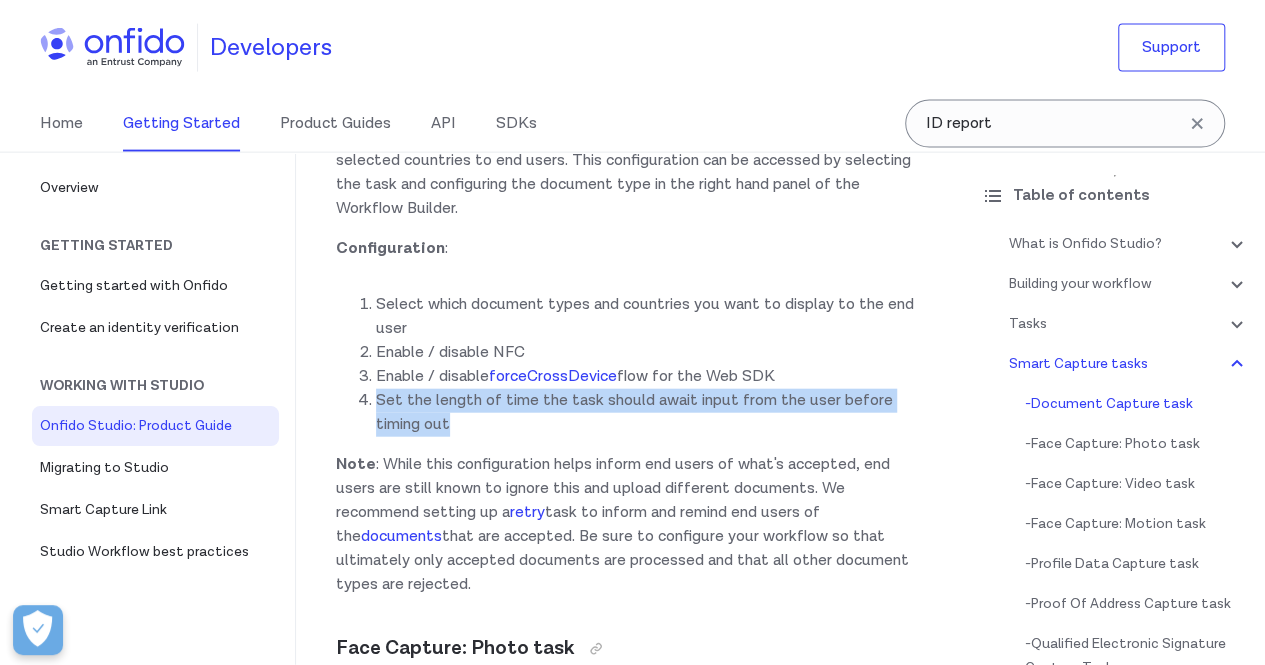 click on "Set the length of time the task should await input from the user before timing out" at bounding box center (650, 413) 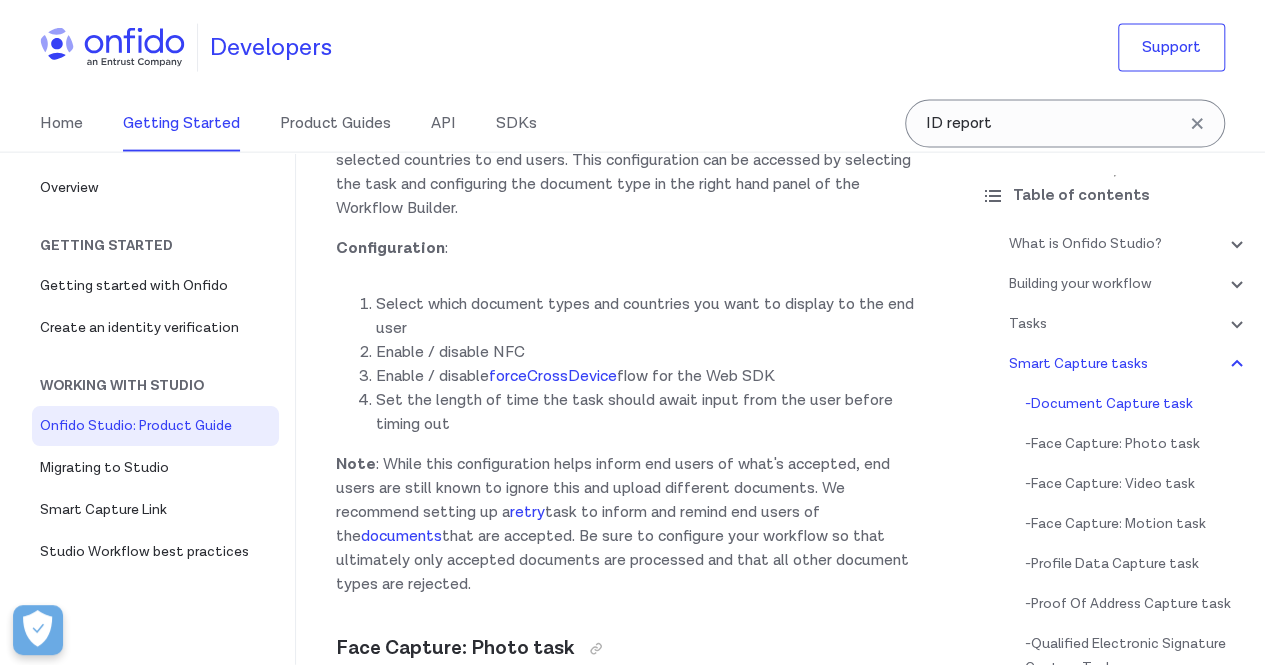 click on "Set the length of time the task should await input from the user before timing out" at bounding box center [650, 413] 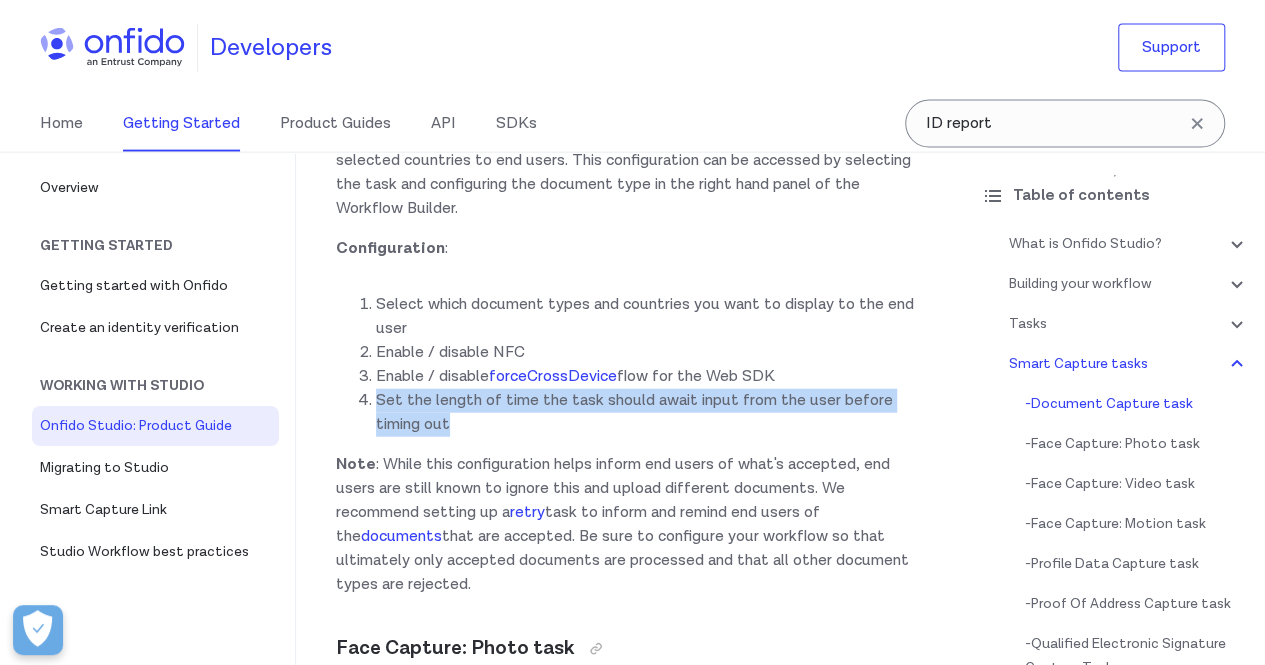 drag, startPoint x: 455, startPoint y: 493, endPoint x: 366, endPoint y: 465, distance: 93.30059 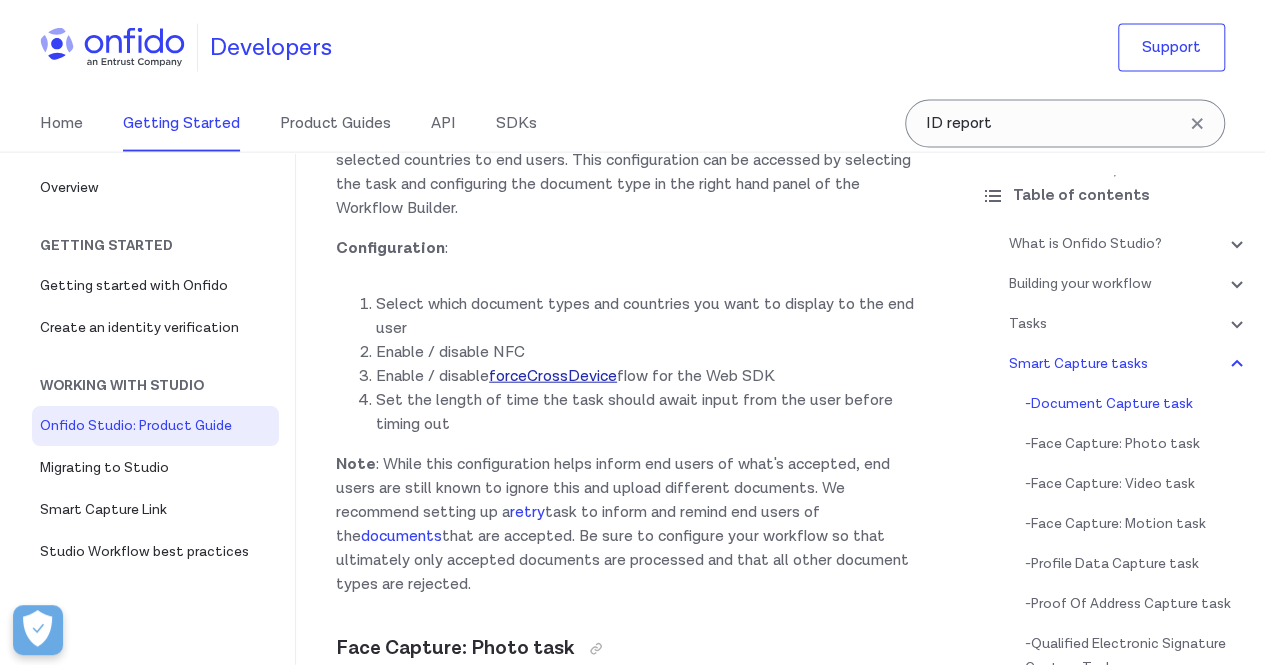 click on "forceCrossDevice" at bounding box center [553, 376] 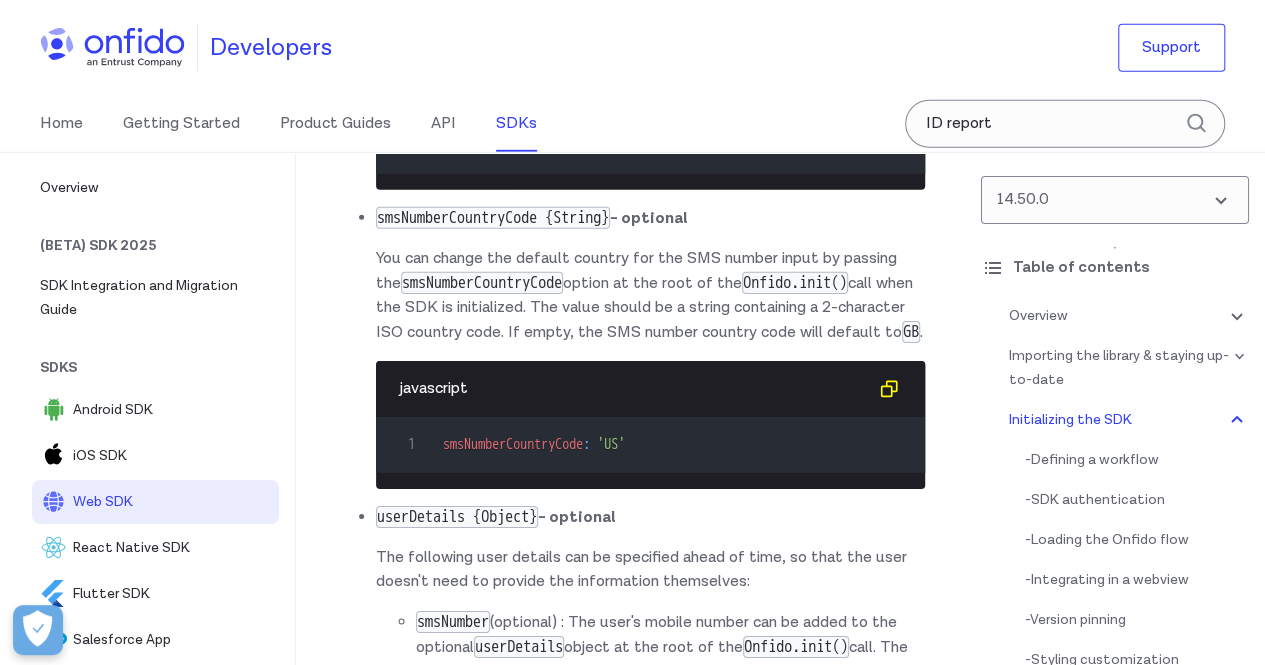 scroll, scrollTop: 0, scrollLeft: 0, axis: both 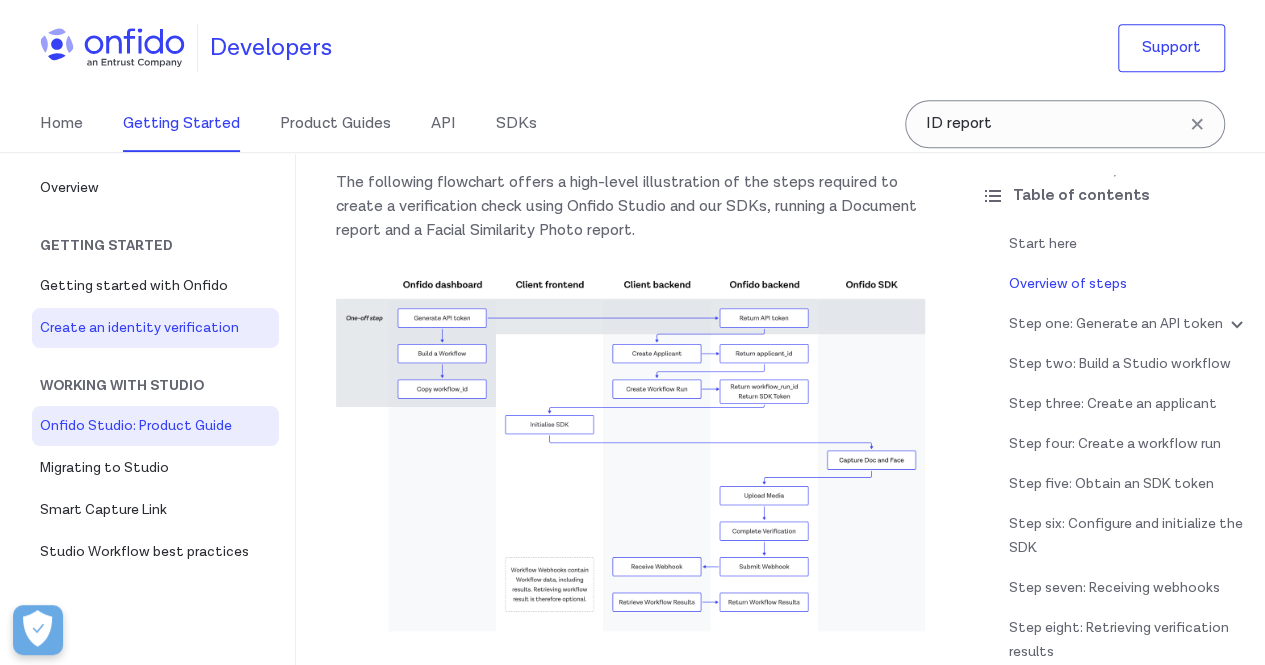 click on "Onfido Studio: Product Guide" at bounding box center [155, 426] 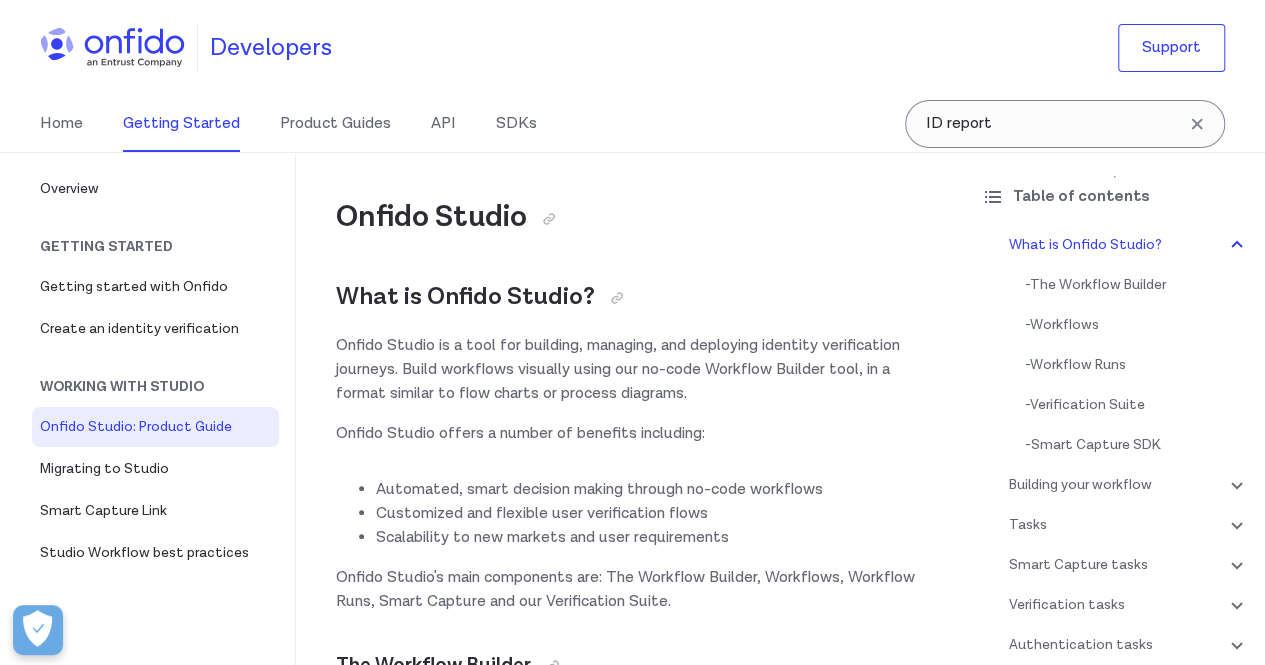 scroll, scrollTop: 15, scrollLeft: 0, axis: vertical 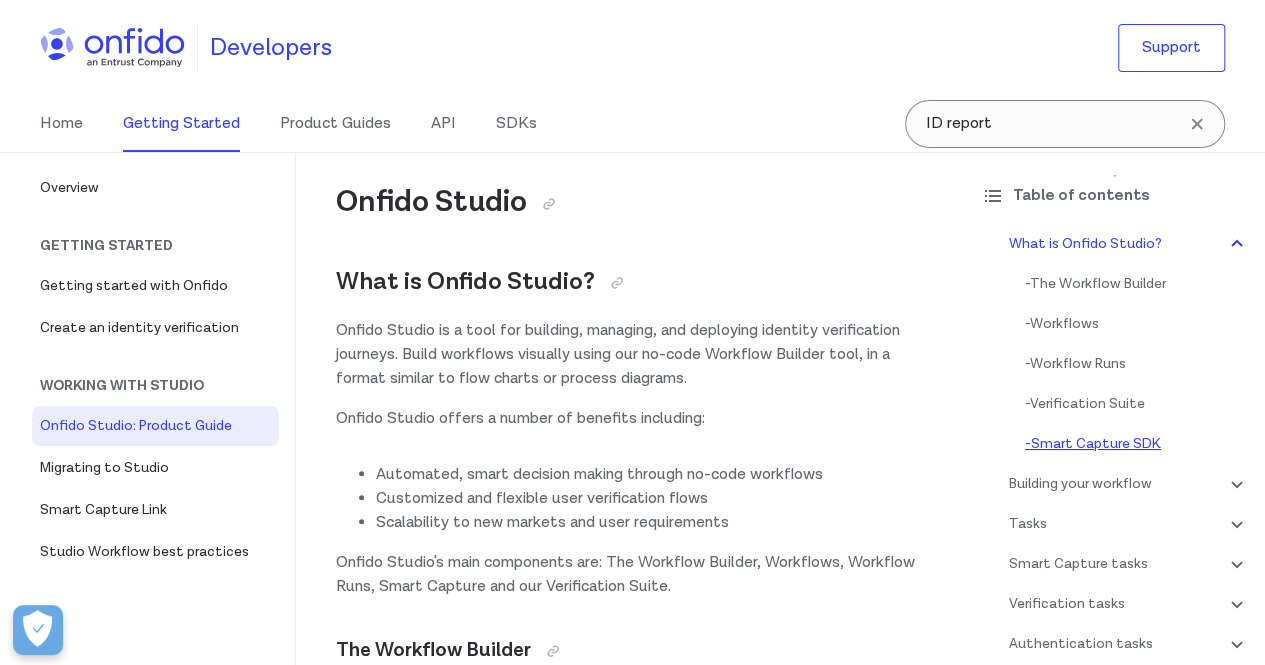 click on "-  Smart Capture SDK" at bounding box center [1137, 444] 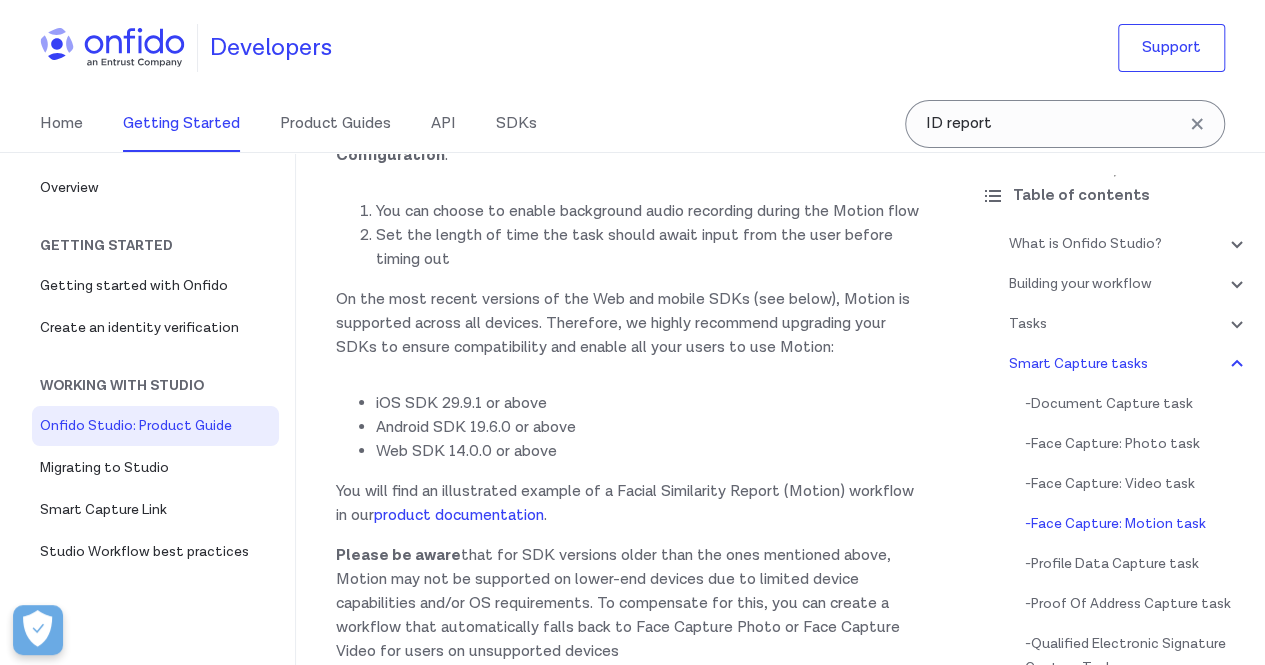 scroll, scrollTop: 7466, scrollLeft: 0, axis: vertical 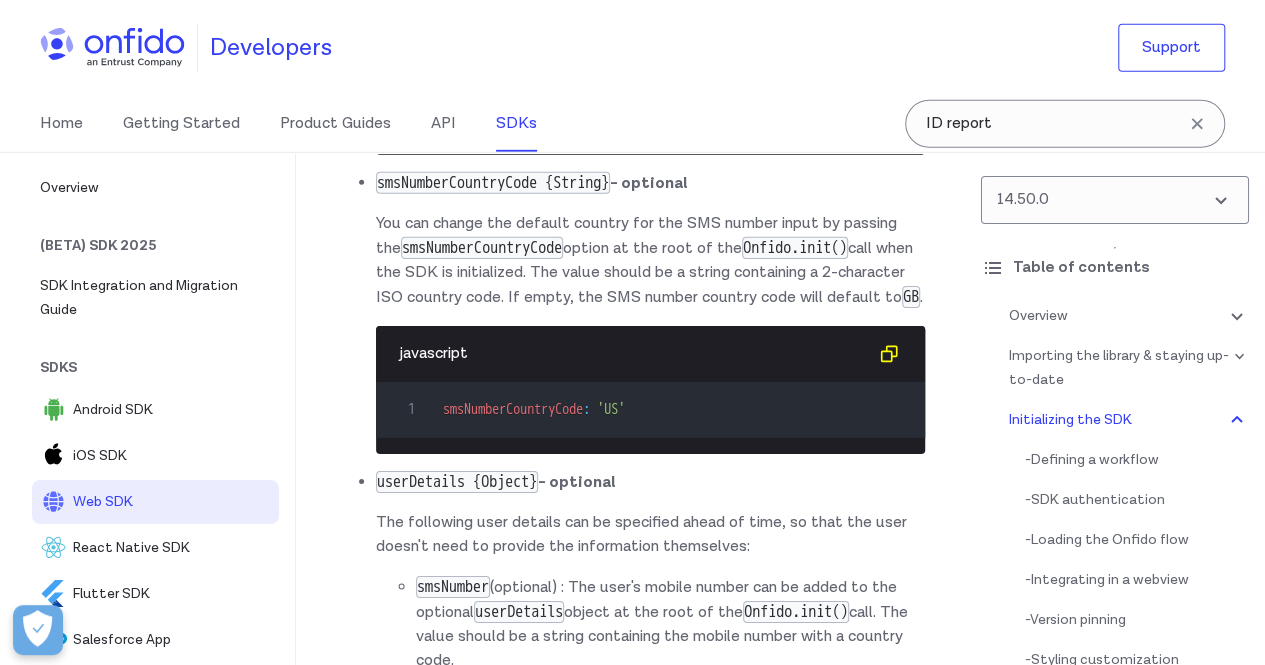 drag, startPoint x: 338, startPoint y: 189, endPoint x: 620, endPoint y: 201, distance: 282.25522 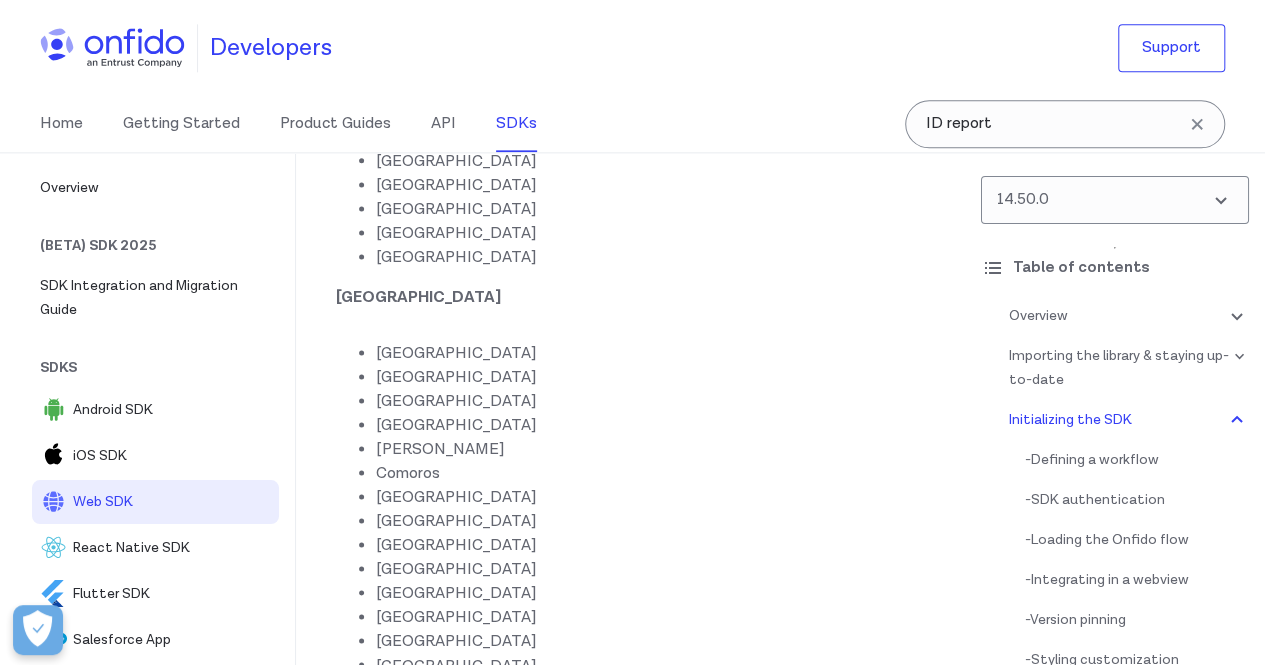 scroll, scrollTop: 16424, scrollLeft: 0, axis: vertical 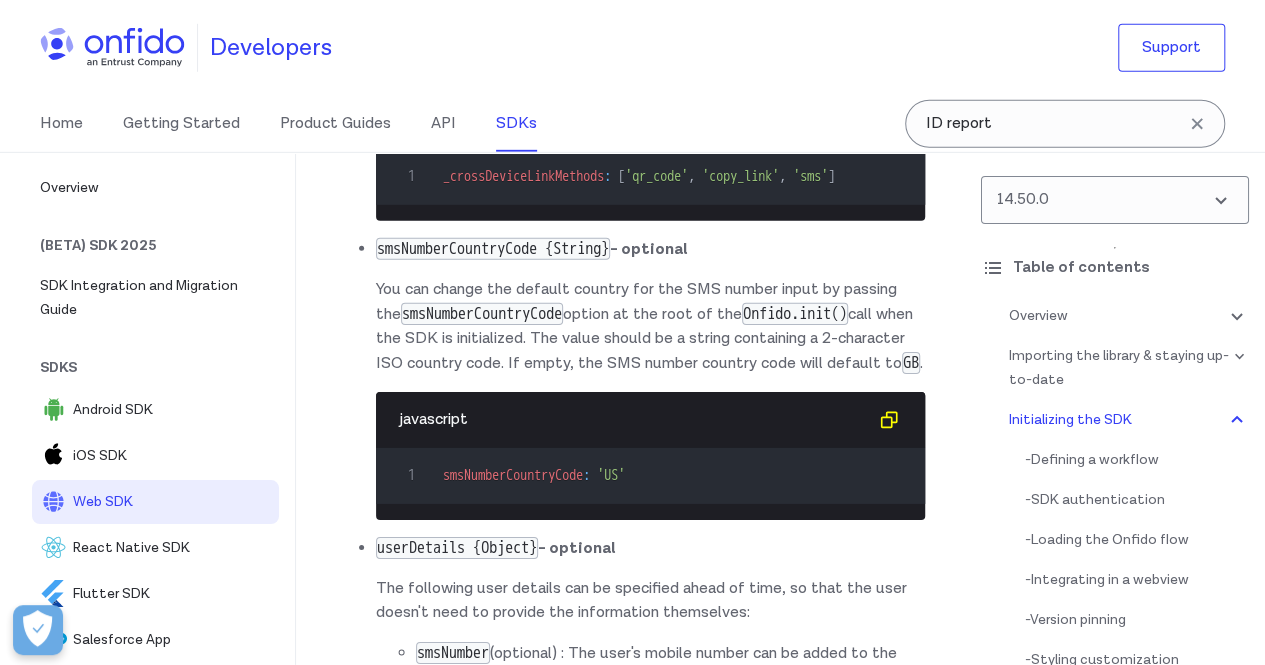 click on "In order to optimize the capture quality, it is recommended to enforce the cross-device flow. The option is available in Onfido Studio, configurable in the  workflow builder ." at bounding box center [630, -768] 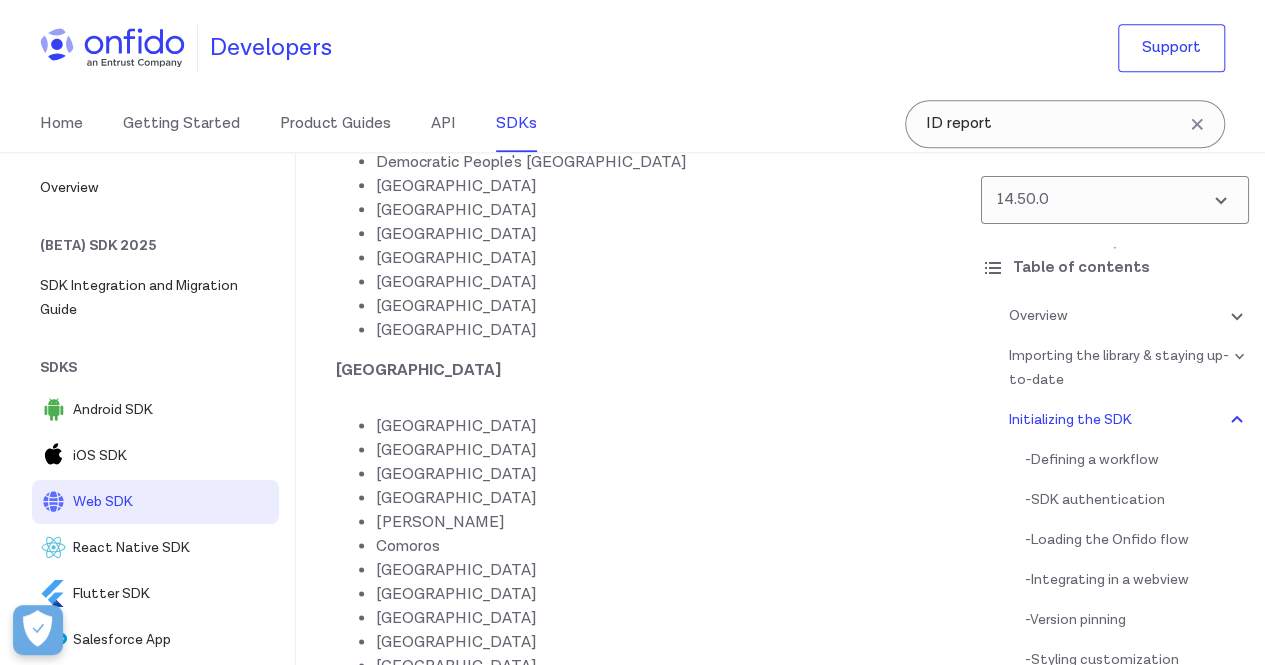 scroll, scrollTop: 16413, scrollLeft: 0, axis: vertical 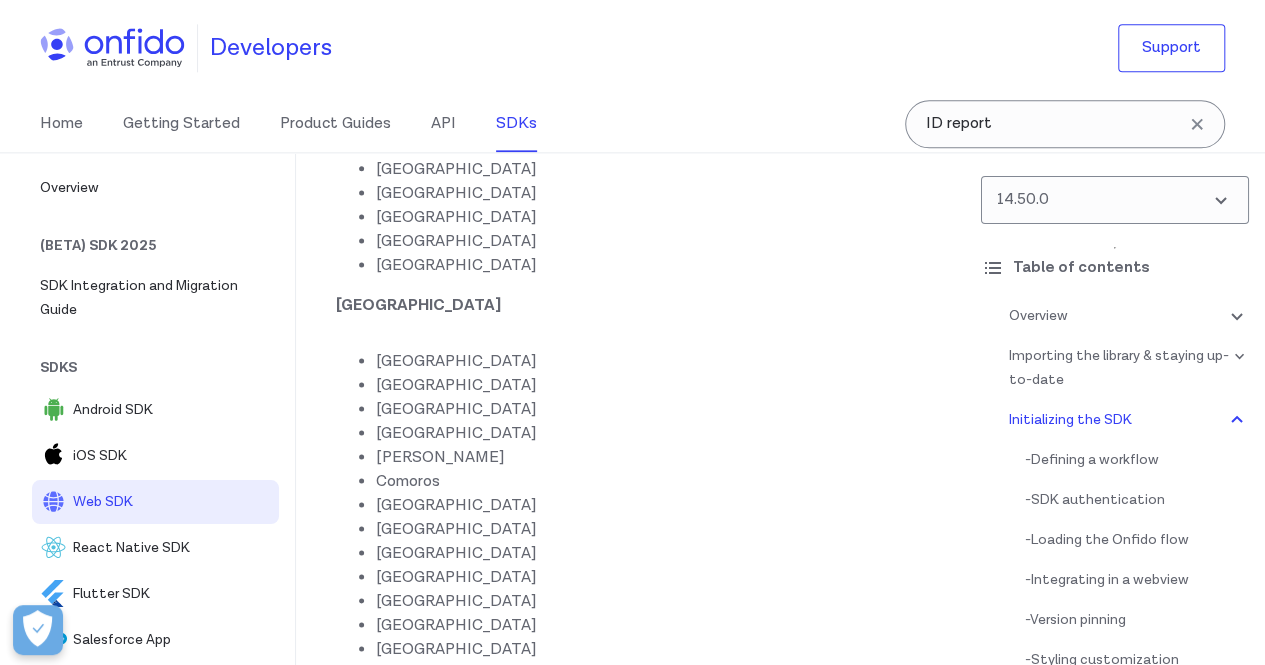 drag, startPoint x: 338, startPoint y: 461, endPoint x: 782, endPoint y: 458, distance: 444.01013 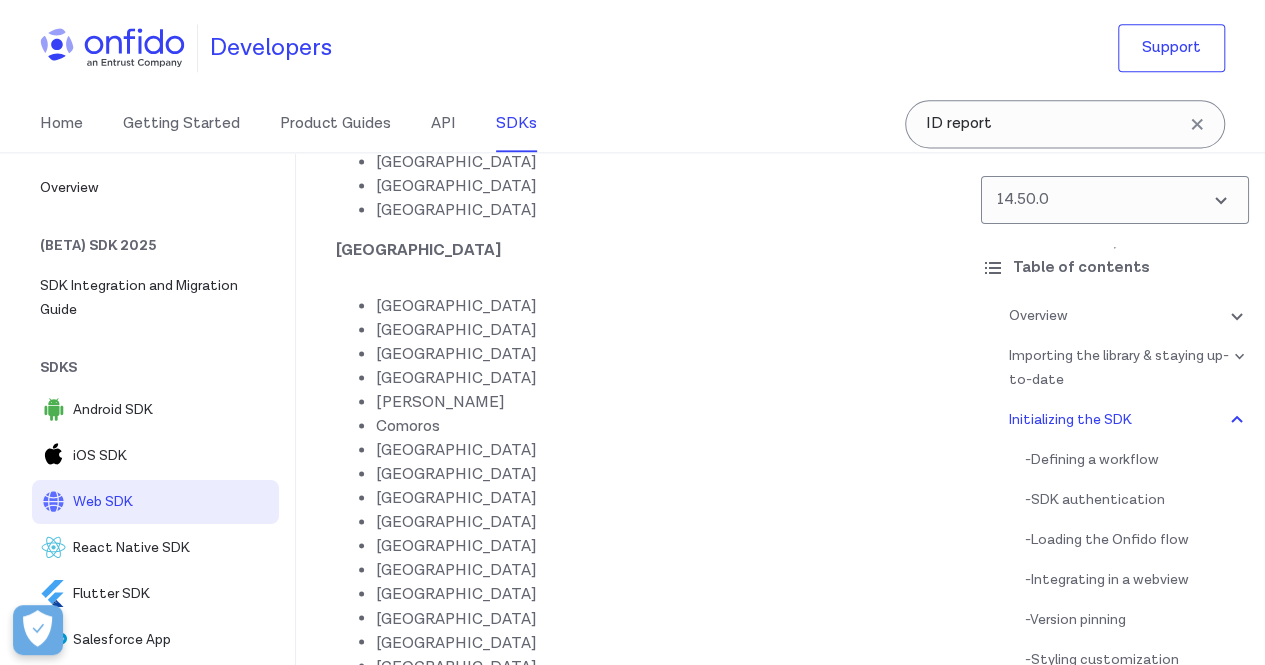 scroll, scrollTop: 16469, scrollLeft: 0, axis: vertical 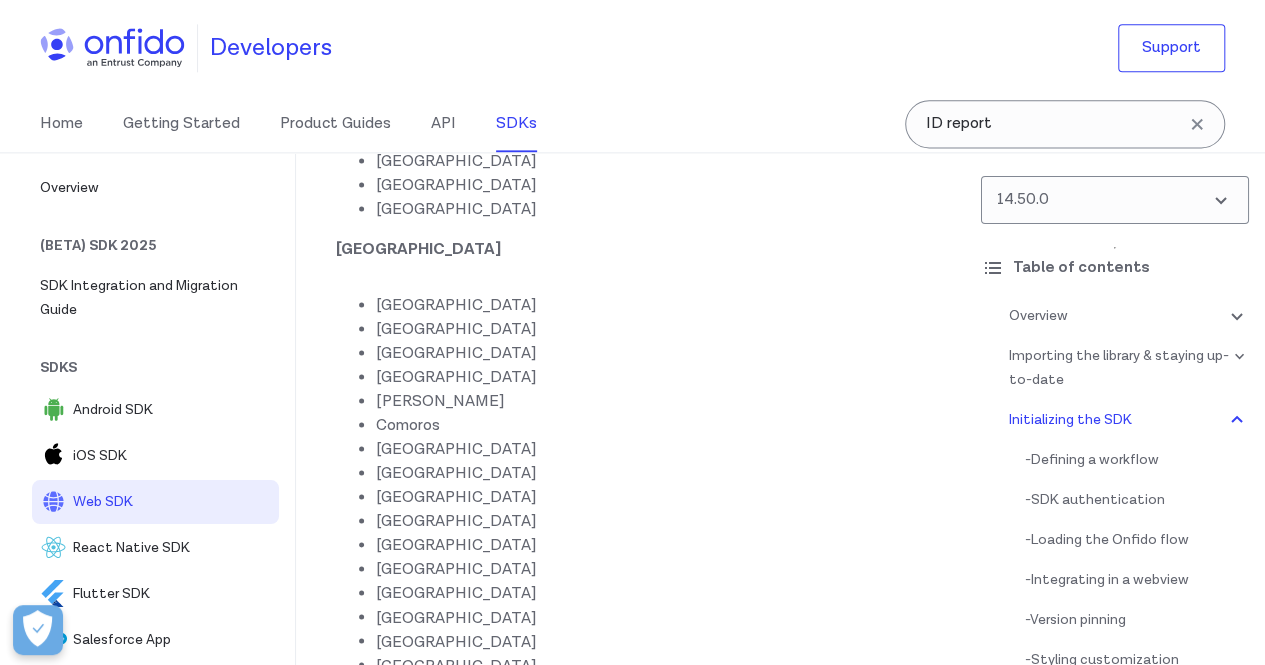 drag, startPoint x: 374, startPoint y: 477, endPoint x: 829, endPoint y: 474, distance: 455.0099 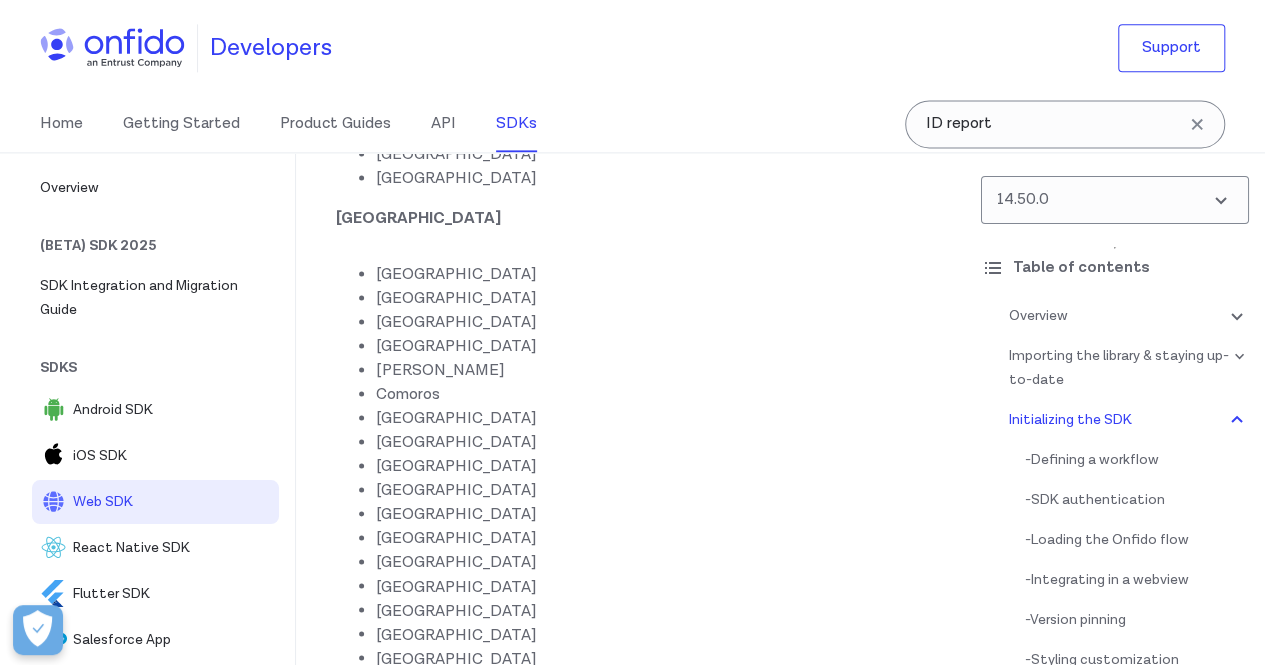 drag, startPoint x: 385, startPoint y: 503, endPoint x: 747, endPoint y: 497, distance: 362.0497 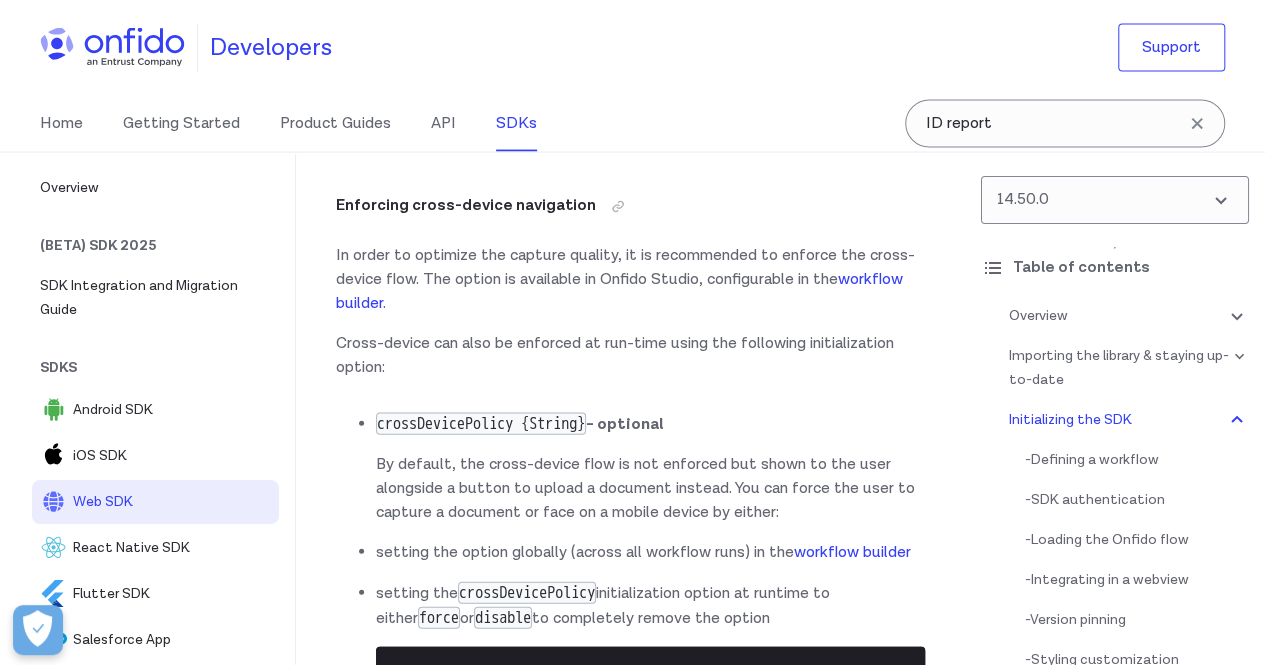 scroll, scrollTop: 17130, scrollLeft: 0, axis: vertical 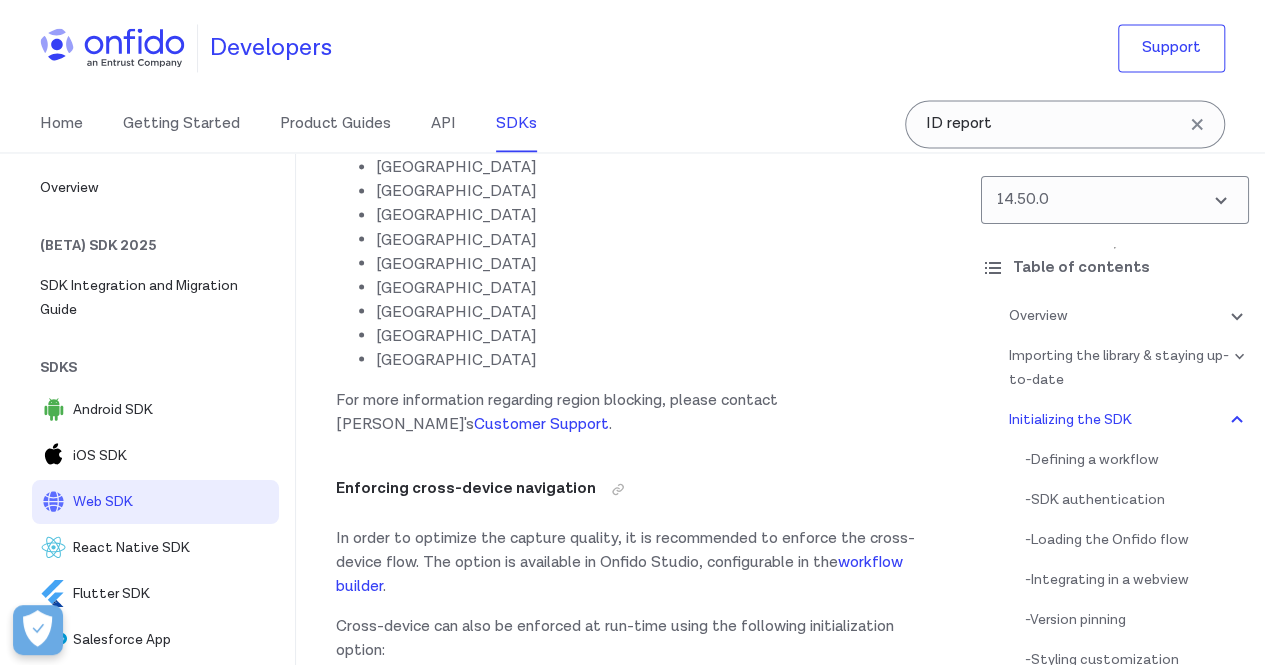 click on "Onfido Smart Capture Web SDK
Overview
The Onfido Smart Capture SDKs provide a set of screens and functionality allowing applications to implement user identity verification flows. Each SDK contains:
Carefully designed UX to guide your customers through the different photo or video capture processes
Modular design to help you seamlessly integrate the different photo or video capture processes into your application's flow
Advanced image quality detection technology to ensure the quality of the captured images meets the requirement of the Onfido identity verification process, guaranteeing the best success rate
Direct image upload to the Onfido service, to simplify integration
A suite of advanced fraud detection signals to protect against malicious users
All Onfido Smart Capture SDKs are orchestrated using  Onfido Studio  workflows with only minor customization differences between the available platforms.
Environments and testing with the SDK
SDK token .
Going Live" at bounding box center (630, 13092) 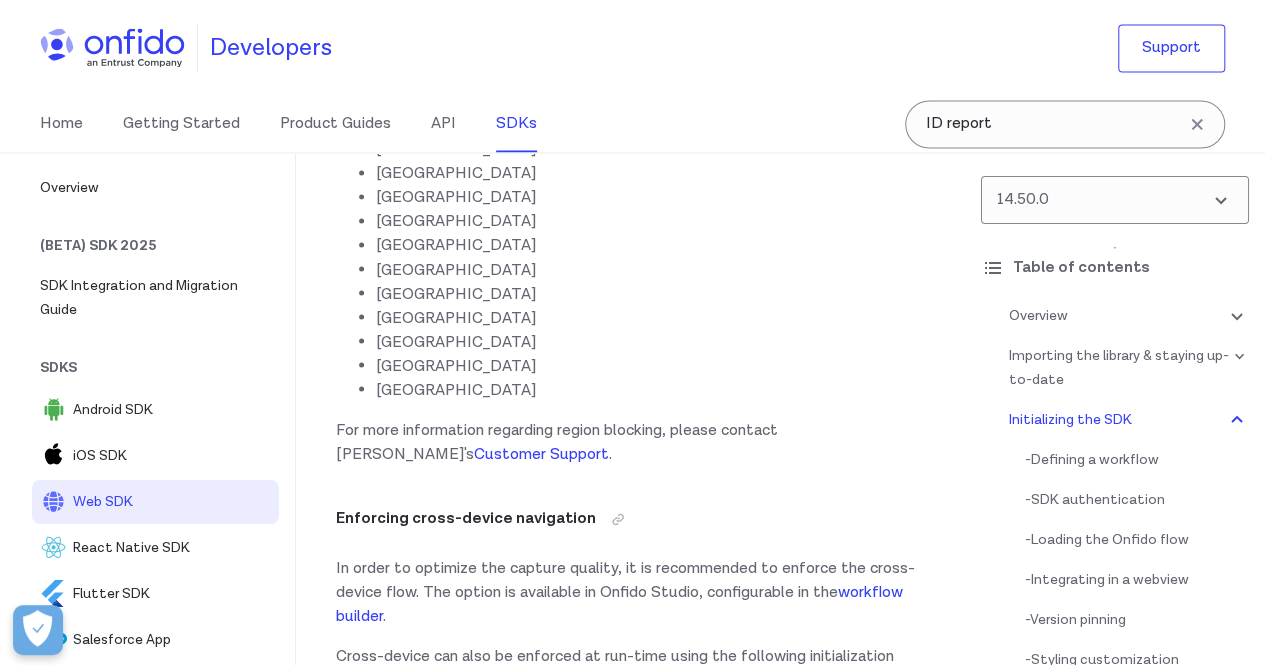 scroll, scrollTop: 16807, scrollLeft: 0, axis: vertical 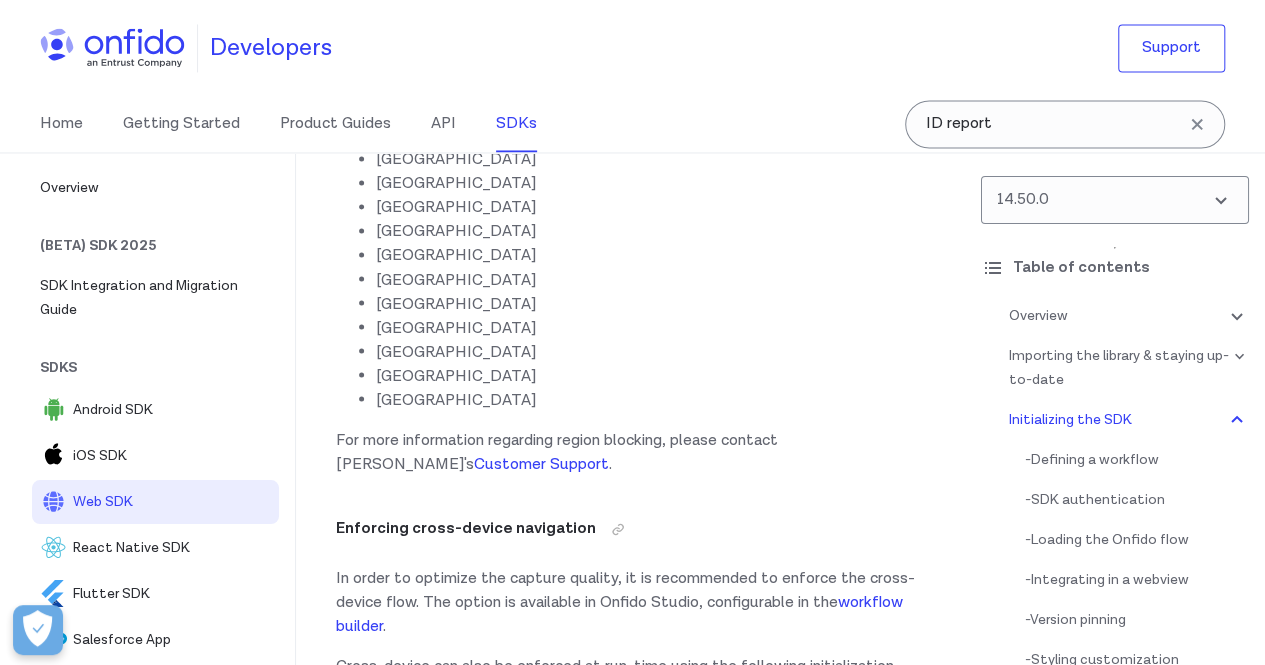 click on "Onfido Smart Capture Web SDK
Overview
The Onfido Smart Capture SDKs provide a set of screens and functionality allowing applications to implement user identity verification flows. Each SDK contains:
Carefully designed UX to guide your customers through the different photo or video capture processes
Modular design to help you seamlessly integrate the different photo or video capture processes into your application's flow
Advanced image quality detection technology to ensure the quality of the captured images meets the requirement of the Onfido identity verification process, guaranteeing the best success rate
Direct image upload to the Onfido service, to simplify integration
A suite of advanced fraud detection signals to protect against malicious users
All Onfido Smart Capture SDKs are orchestrated using  Onfido Studio  workflows with only minor customization differences between the available platforms.
Environments and testing with the SDK
SDK token .
Going Live" at bounding box center (630, 13132) 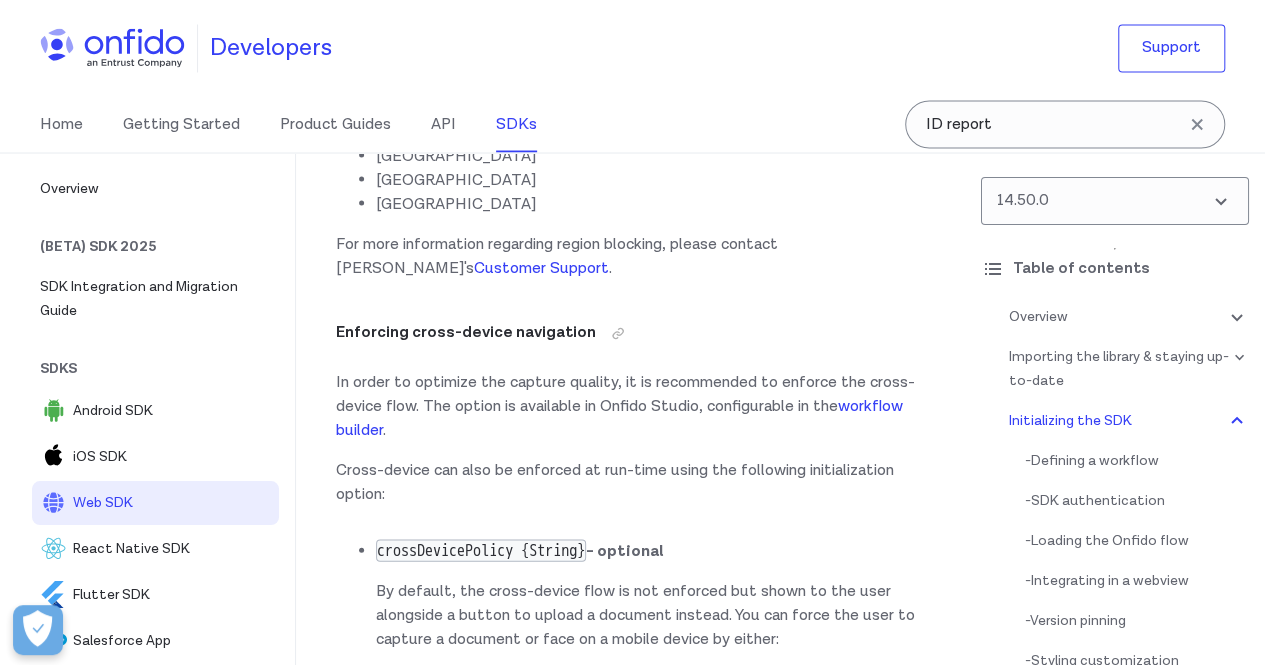 scroll, scrollTop: 17407, scrollLeft: 0, axis: vertical 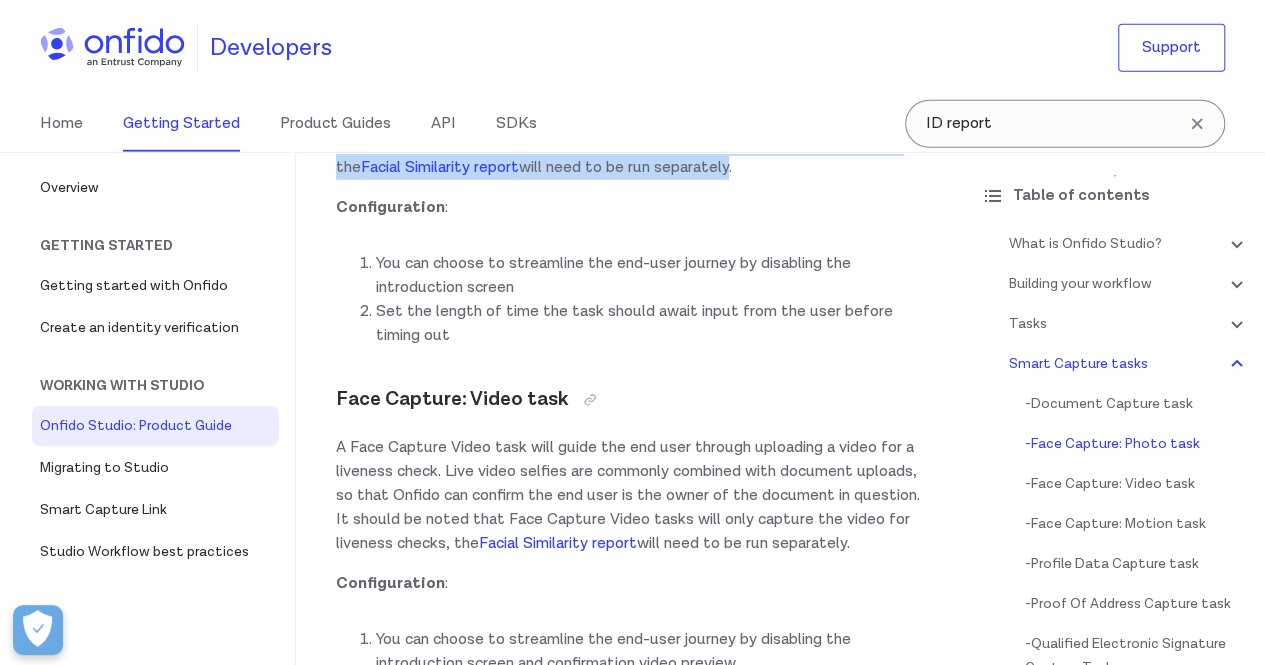 drag, startPoint x: 868, startPoint y: 197, endPoint x: 852, endPoint y: 235, distance: 41.231056 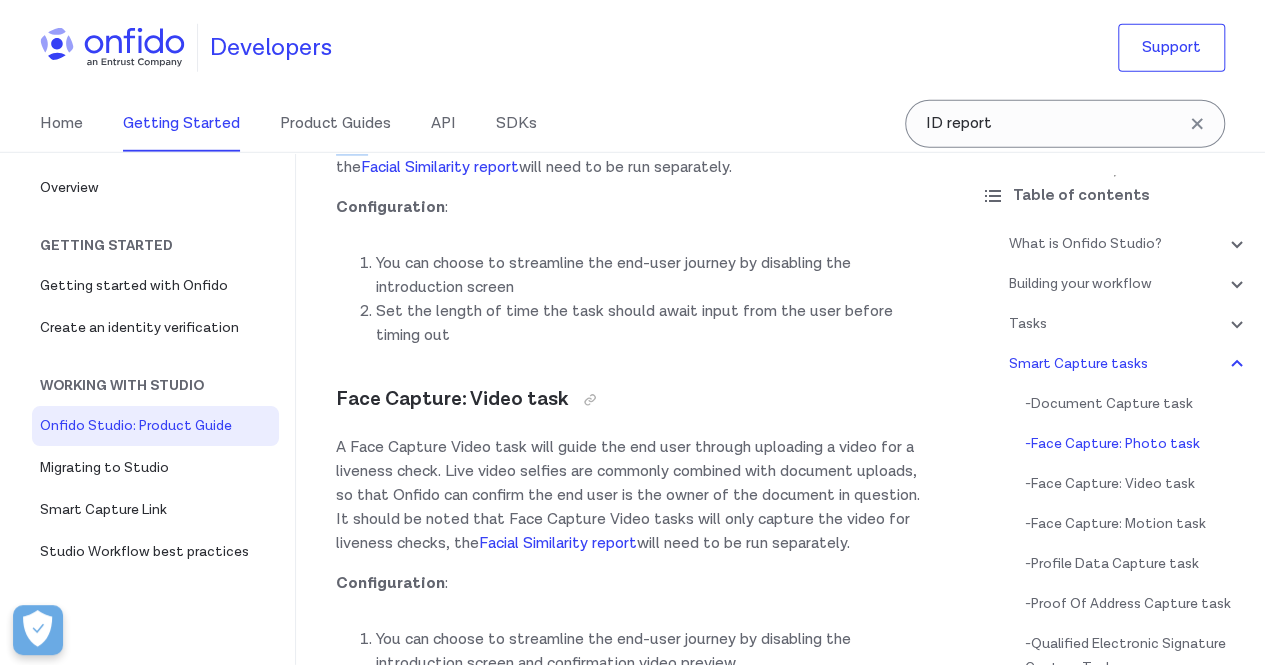 drag, startPoint x: 875, startPoint y: 187, endPoint x: 488, endPoint y: 221, distance: 388.49066 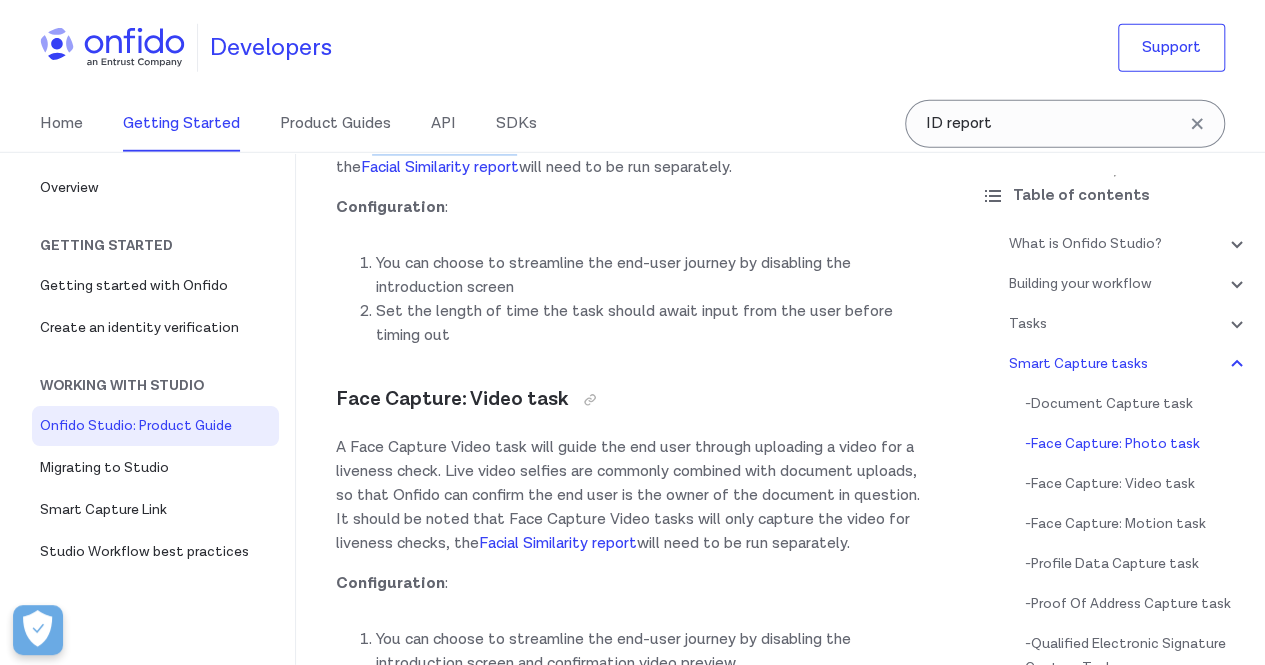 drag, startPoint x: 490, startPoint y: 218, endPoint x: 635, endPoint y: 206, distance: 145.4957 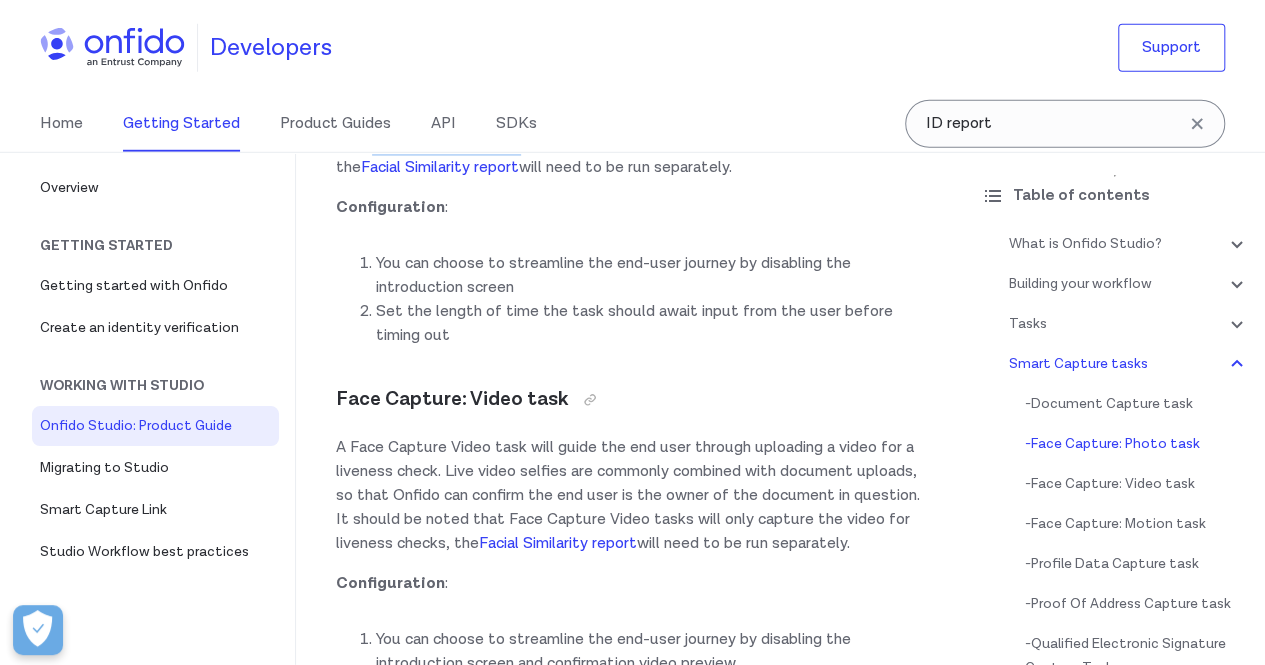 drag, startPoint x: 635, startPoint y: 206, endPoint x: 501, endPoint y: 211, distance: 134.09325 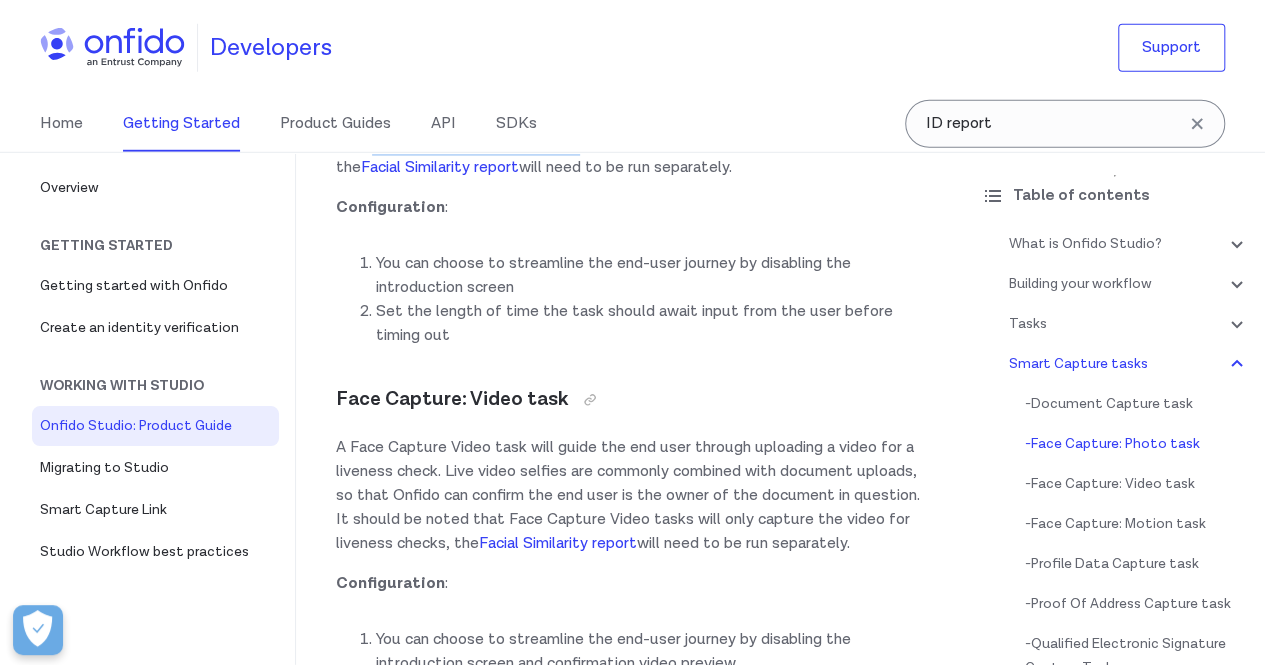drag, startPoint x: 492, startPoint y: 211, endPoint x: 698, endPoint y: 211, distance: 206 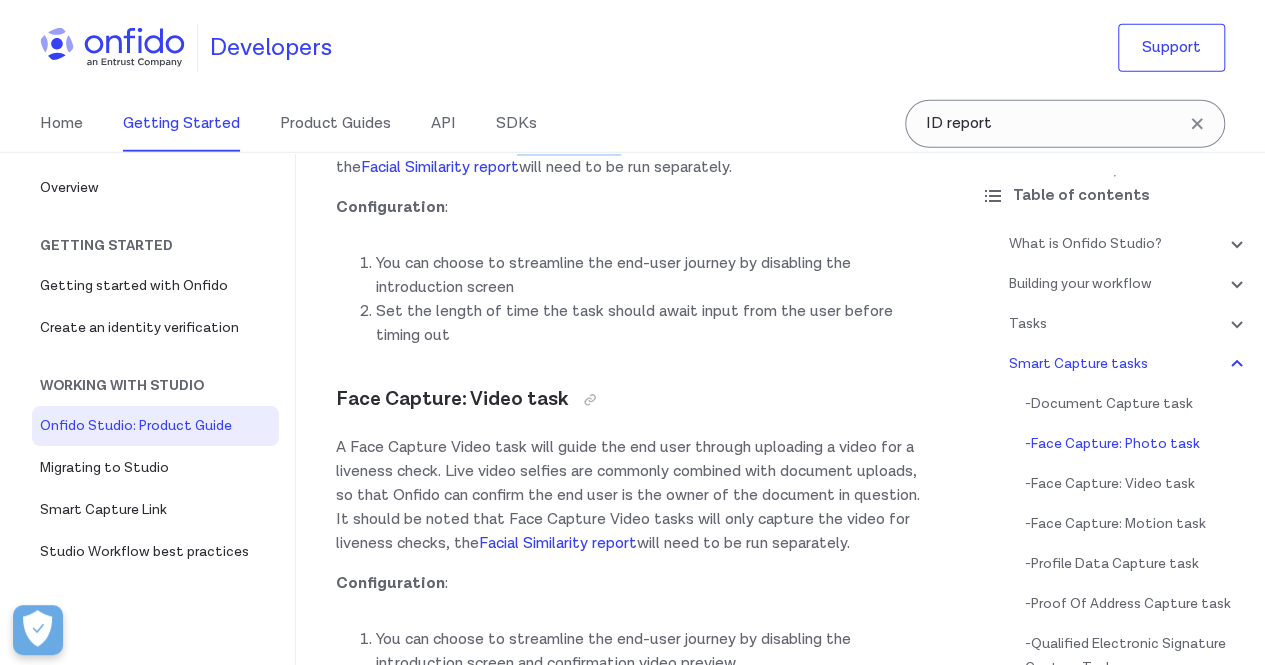 drag, startPoint x: 636, startPoint y: 206, endPoint x: 740, endPoint y: 206, distance: 104 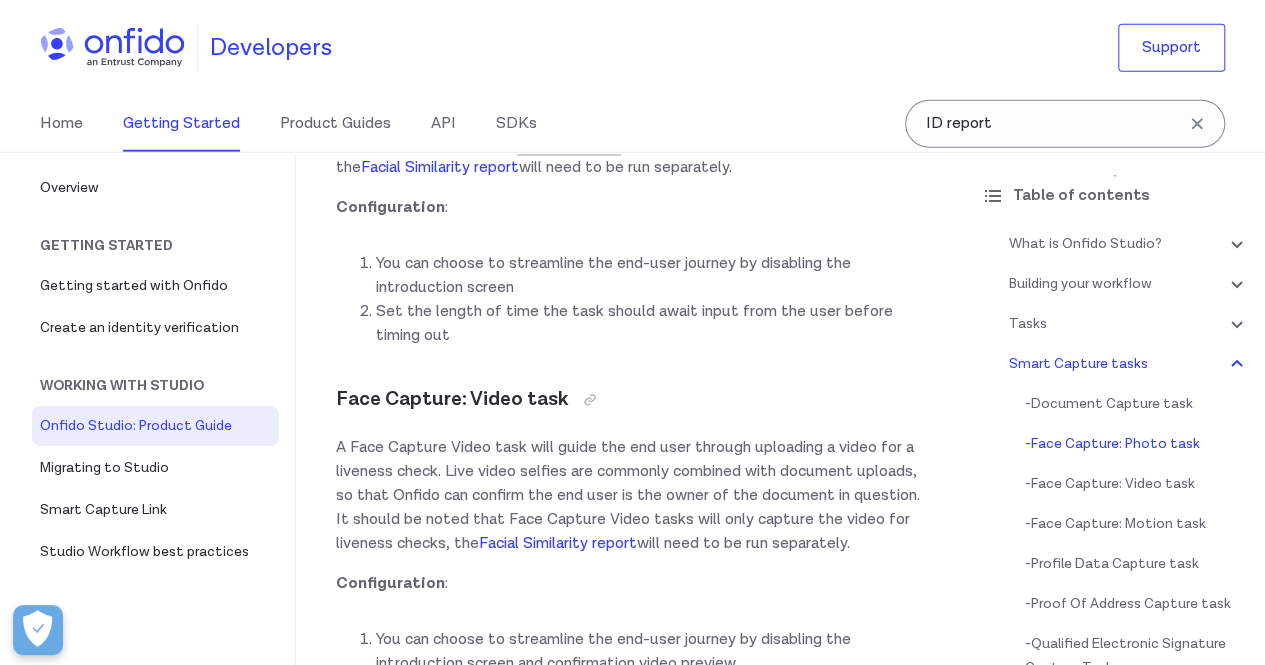 click on "A Face Capture Photo task will guide the end user through uploading a selfie. Live photo selfies are commonly combined with document uploads, so that Onfido can confirm the end user is the owner of the document in question. It should be noted that Face Capture Photo tasks will only capture the photo for liveness checks, the  Facial Similarity report  will need to be run separately." at bounding box center [630, 120] 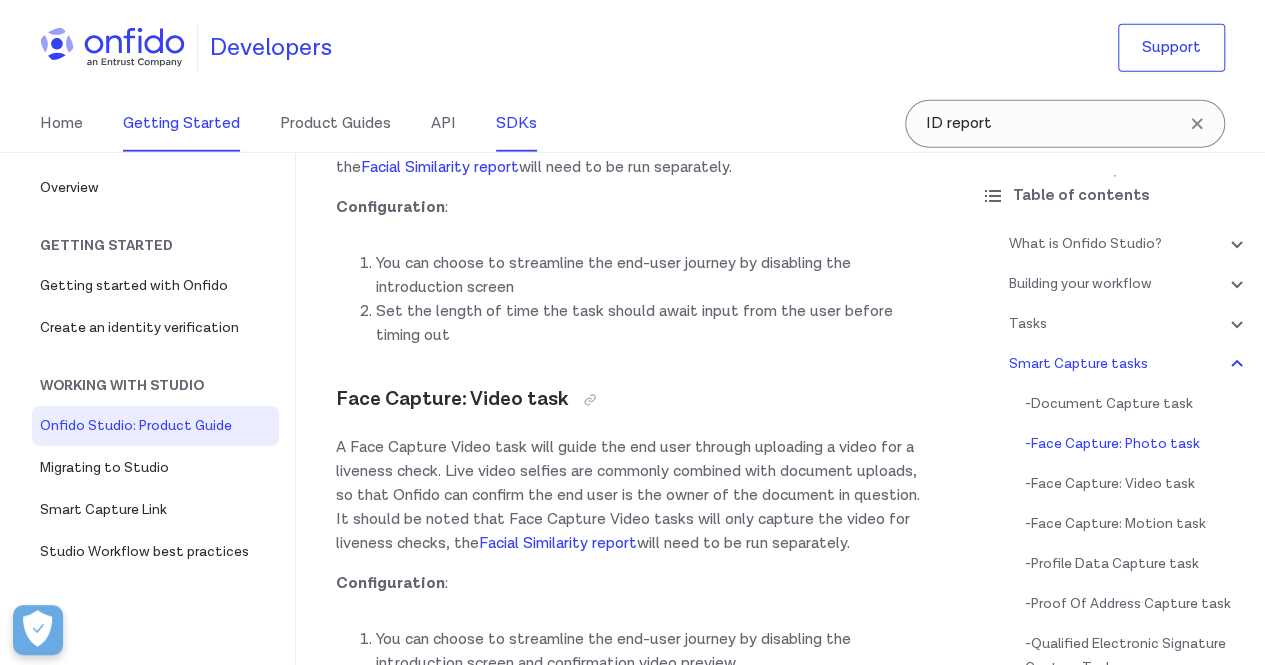 click on "SDKs" at bounding box center (516, 124) 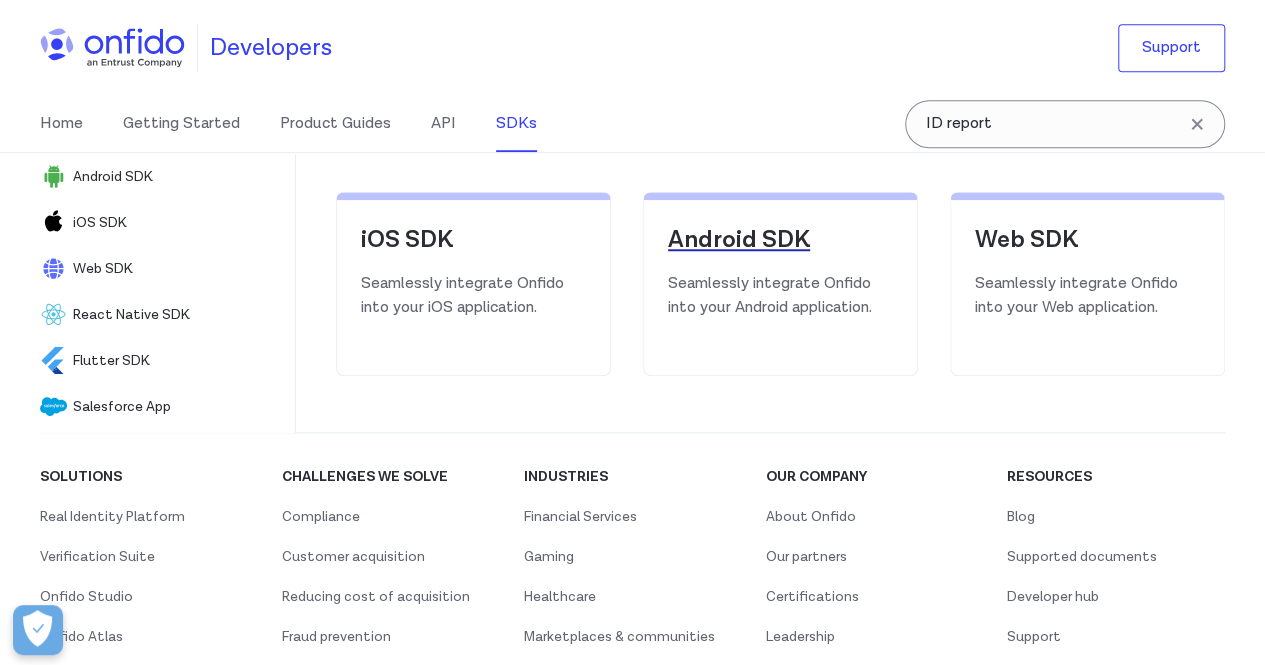 scroll, scrollTop: 673, scrollLeft: 0, axis: vertical 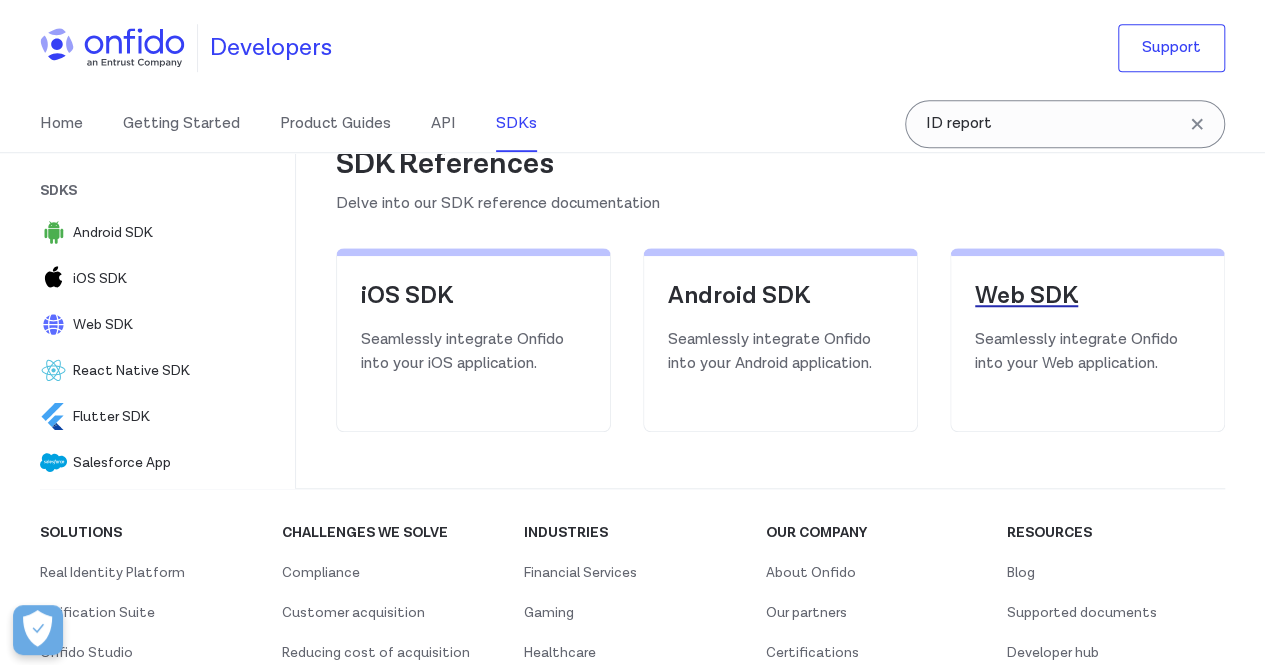 click on "Web SDK" at bounding box center (1087, 296) 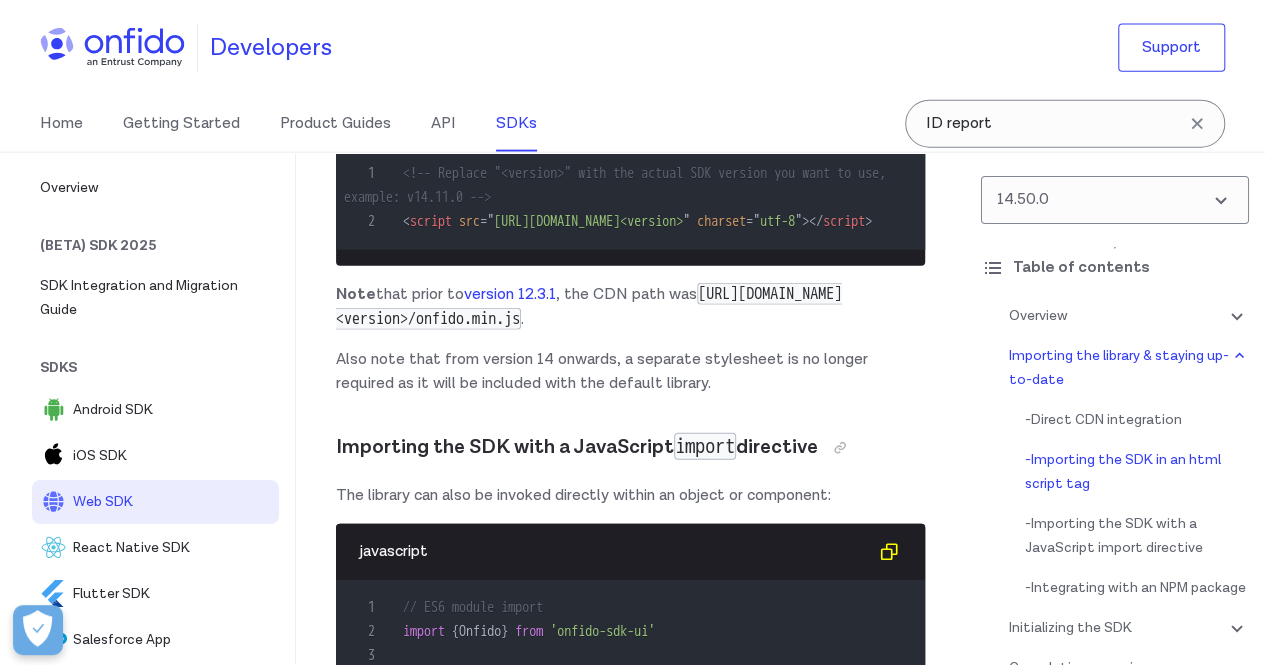 scroll, scrollTop: 2308, scrollLeft: 0, axis: vertical 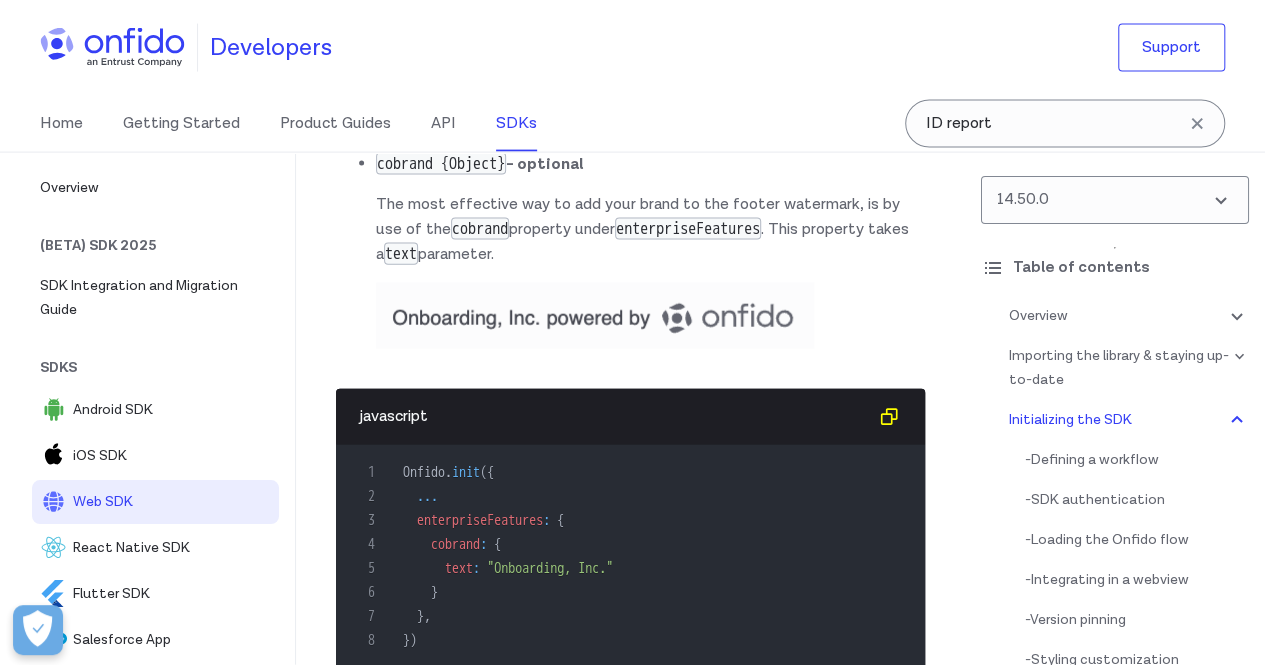click 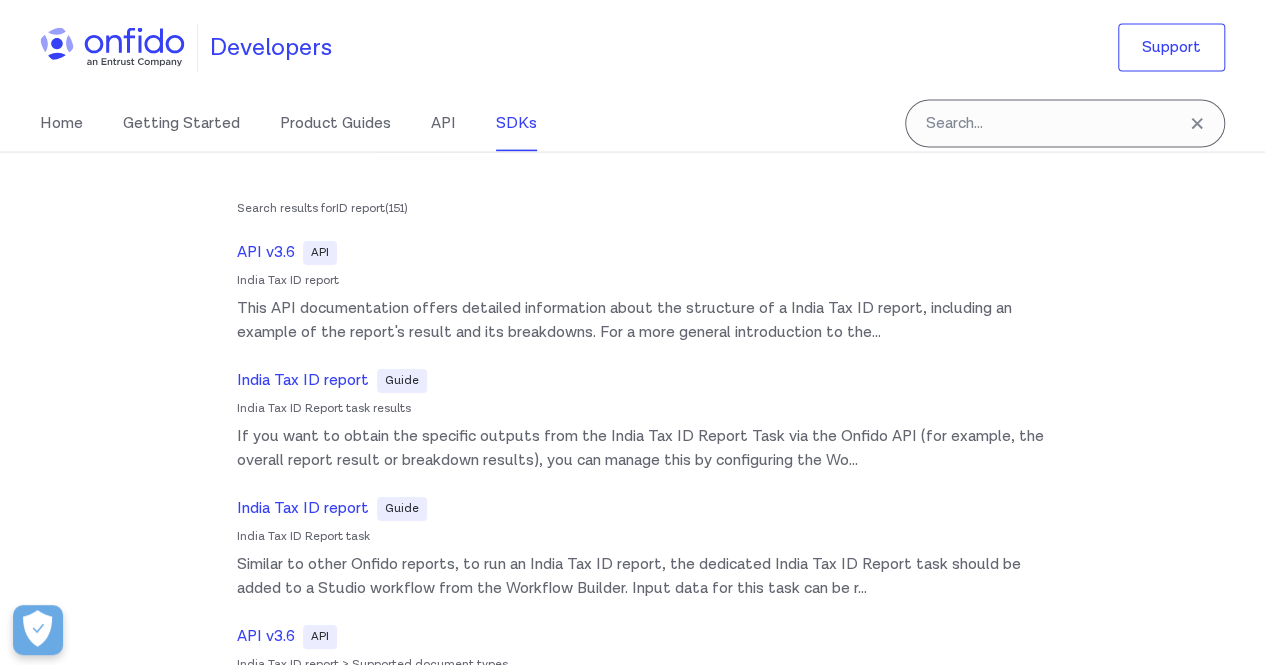 click at bounding box center (1065, 124) 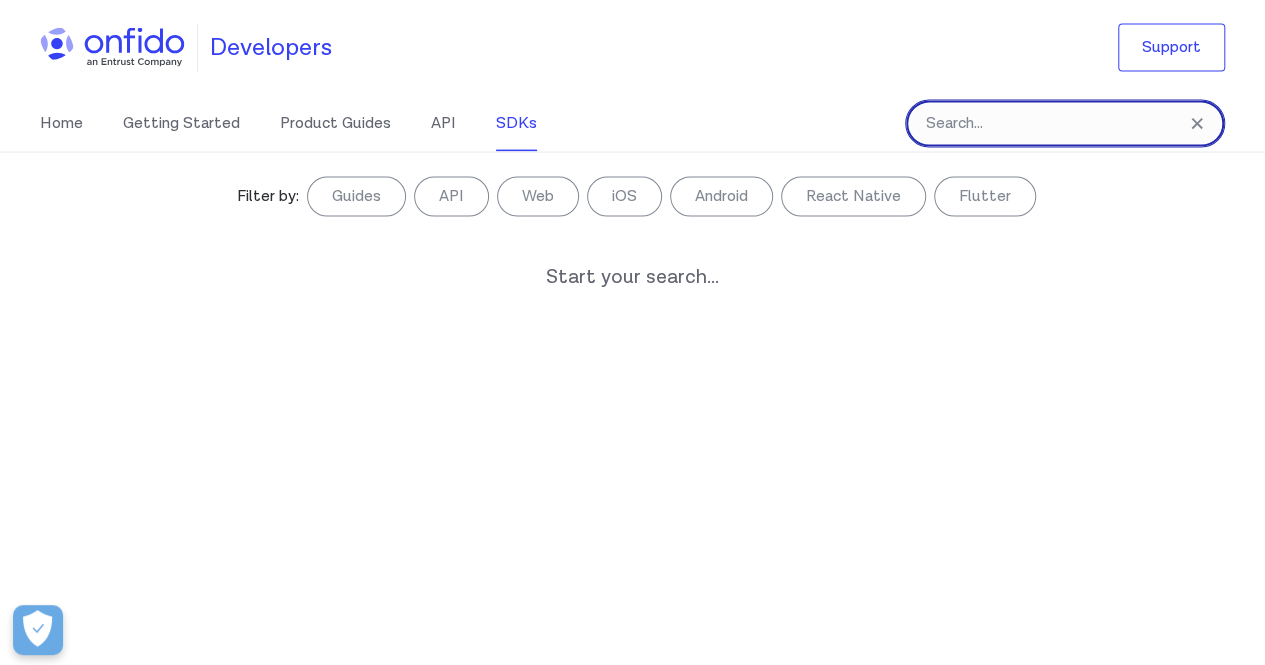 click at bounding box center [1065, 124] 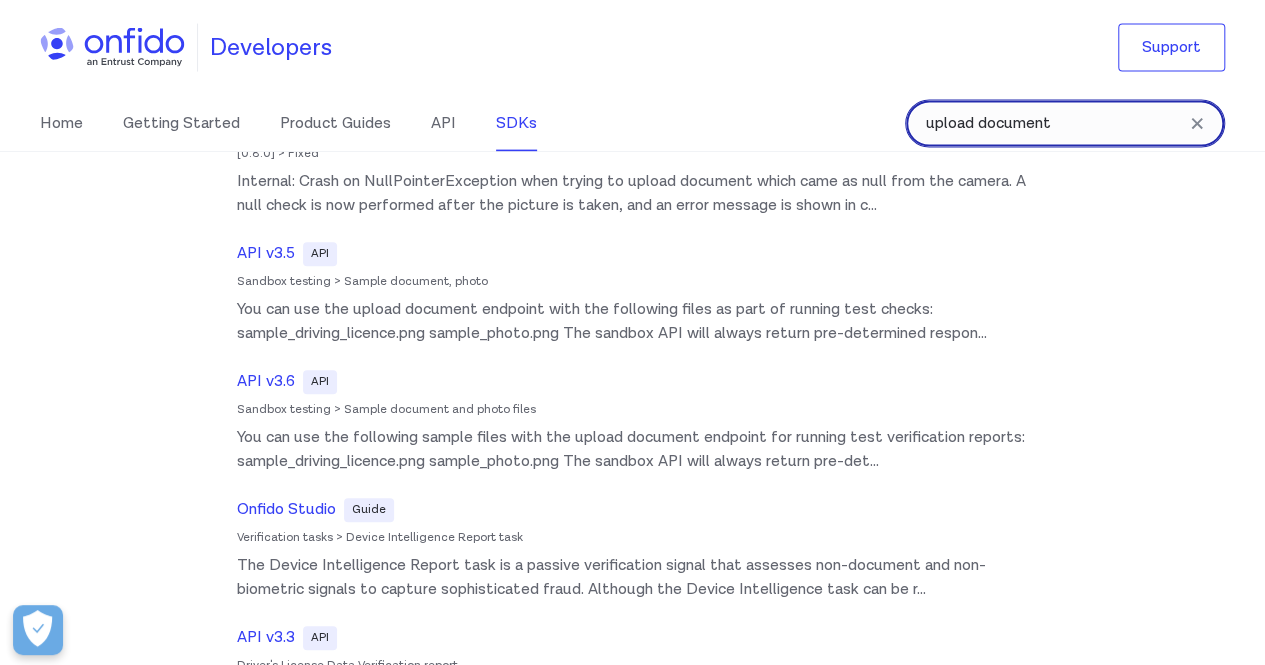 scroll, scrollTop: 782, scrollLeft: 0, axis: vertical 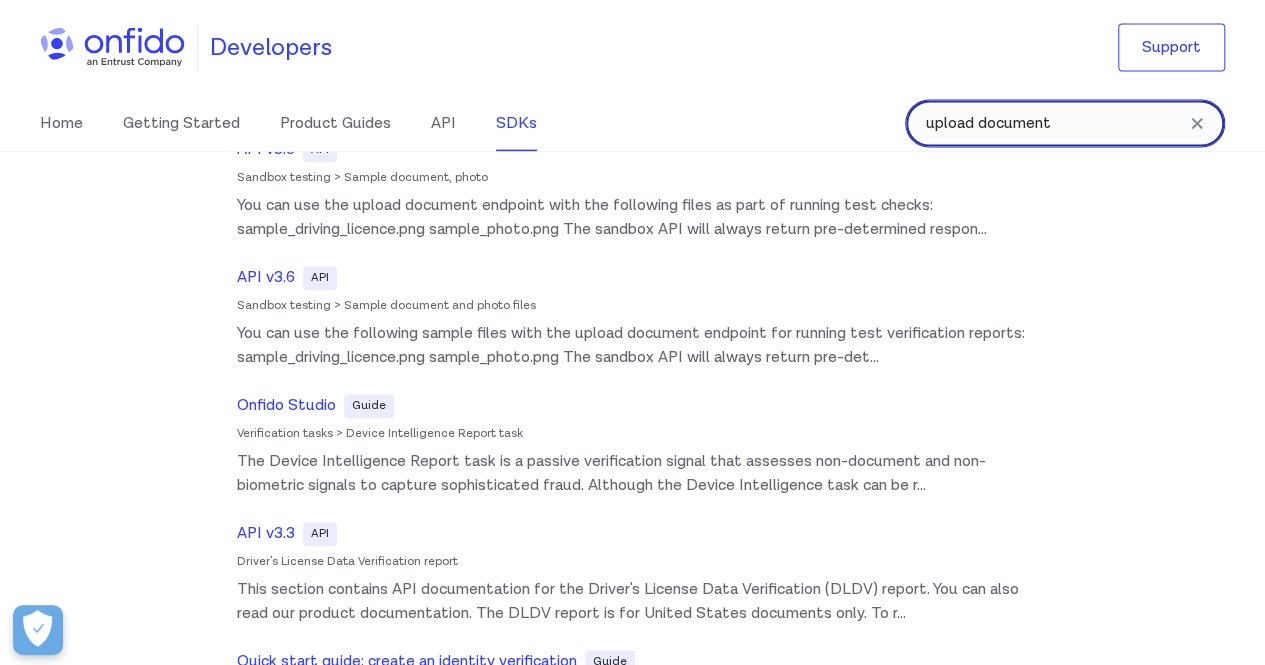 type on "upload document" 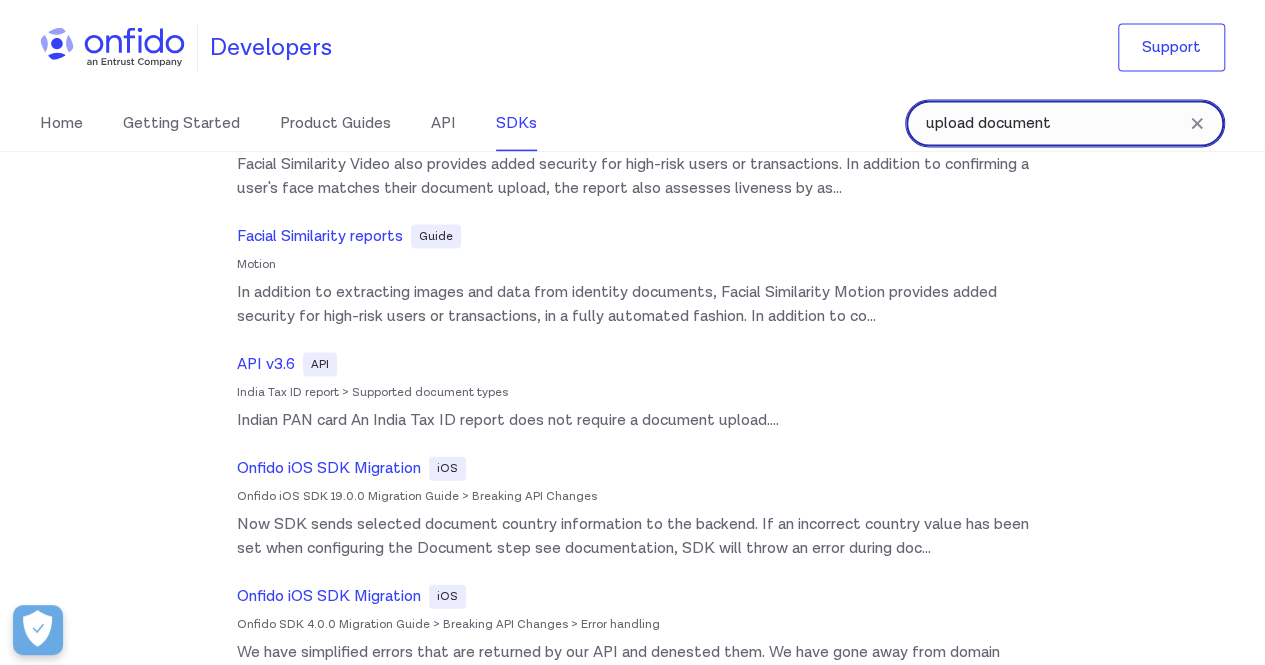 scroll, scrollTop: 2106, scrollLeft: 0, axis: vertical 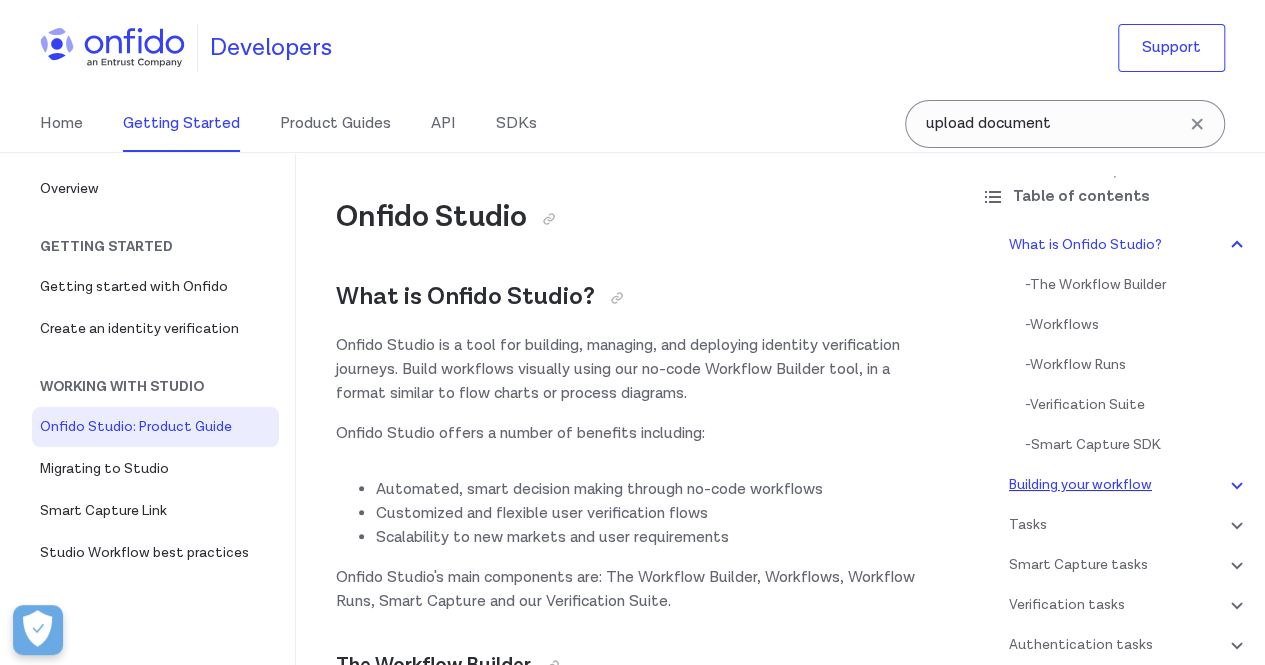 click on "Building your workflow" at bounding box center (1129, 485) 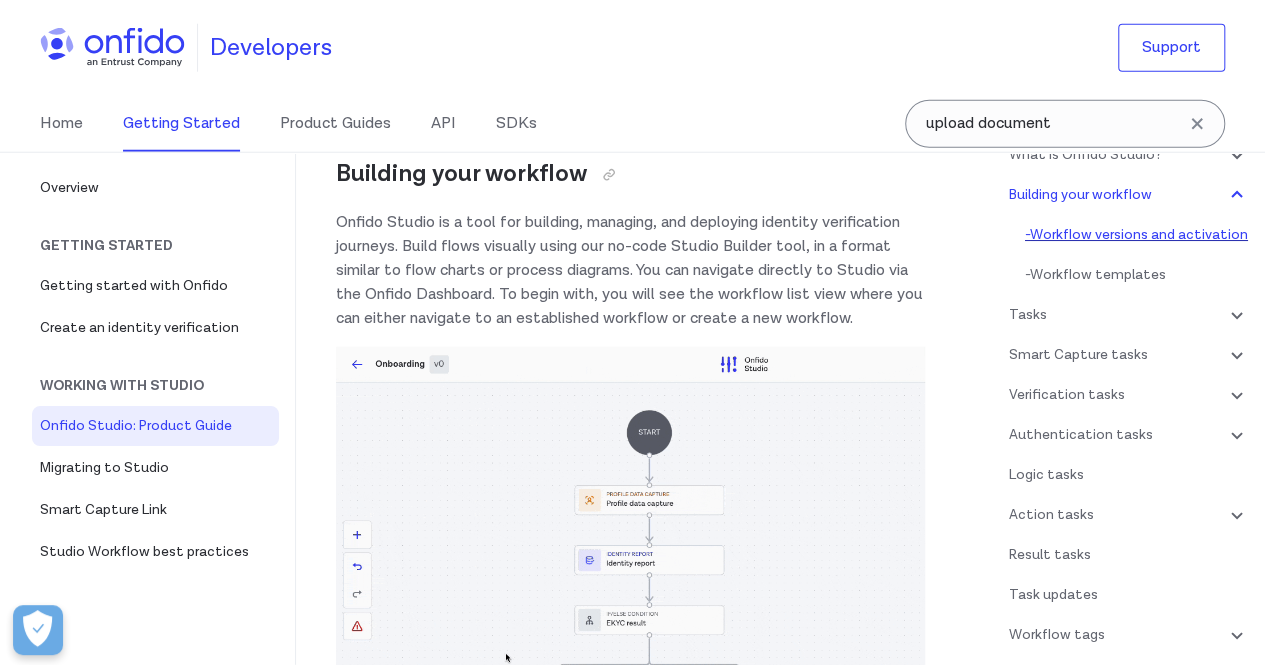 scroll, scrollTop: 90, scrollLeft: 0, axis: vertical 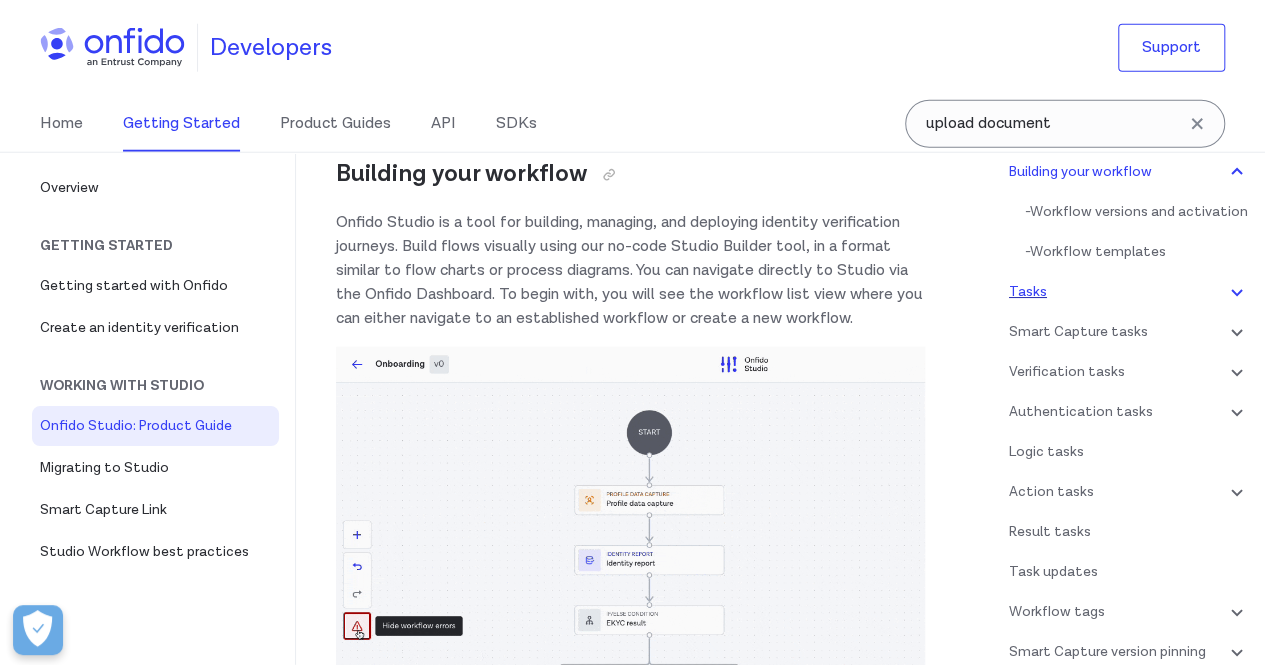 click on "Tasks" at bounding box center (1129, 292) 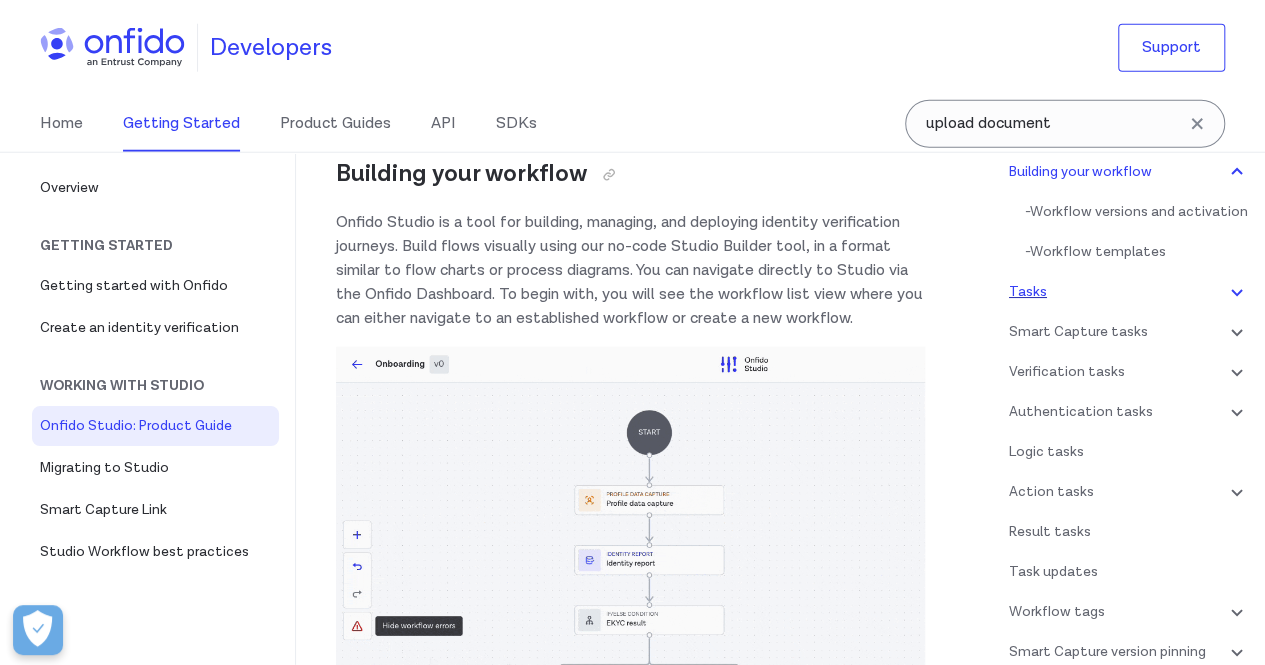 scroll, scrollTop: 5078, scrollLeft: 0, axis: vertical 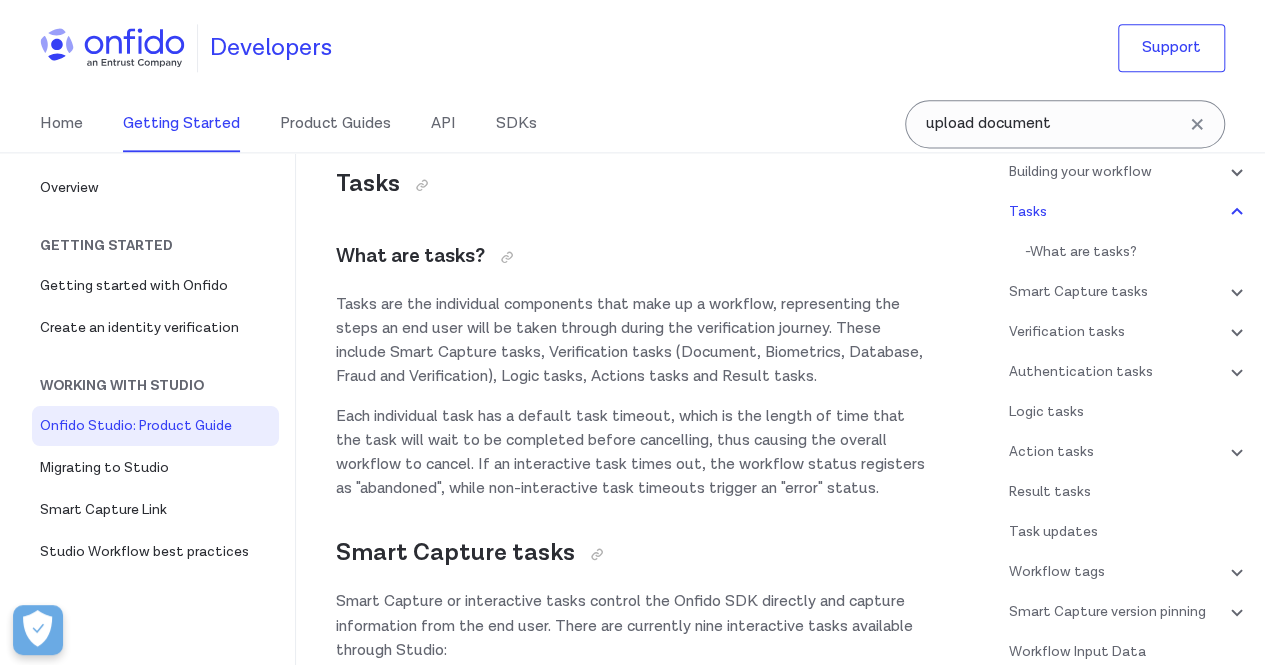 click on "Tasks -  What are tasks?" at bounding box center [1129, 232] 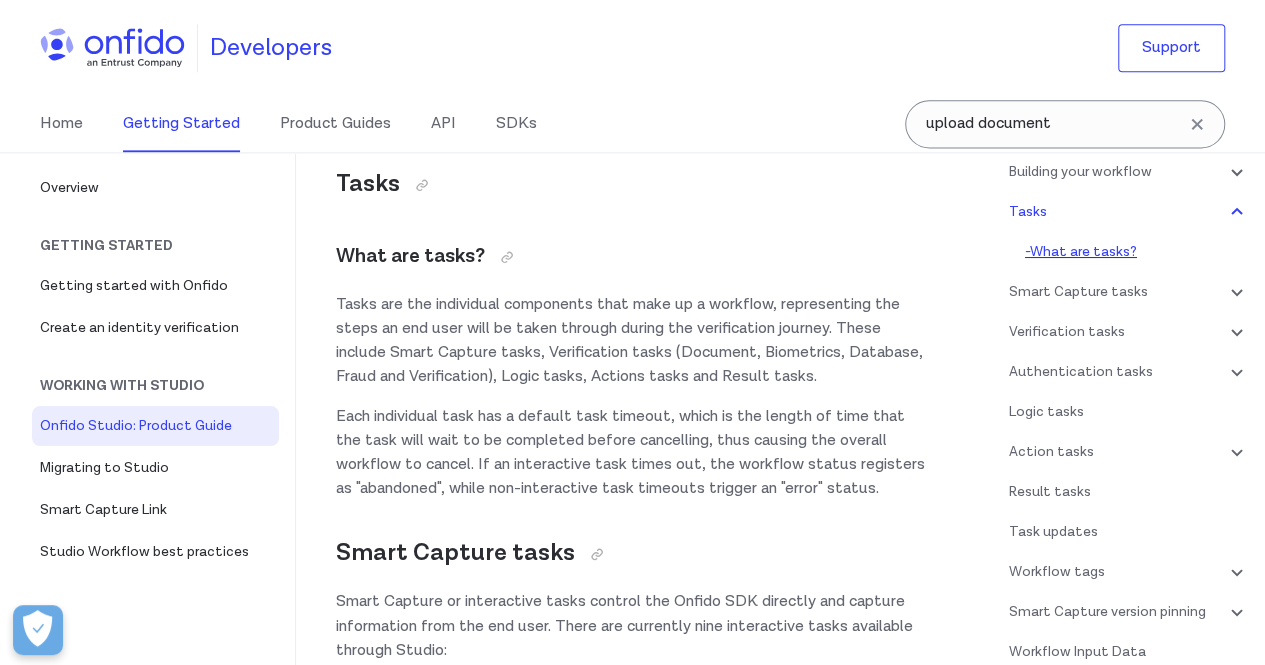 click on "-  What are tasks?" at bounding box center (1137, 252) 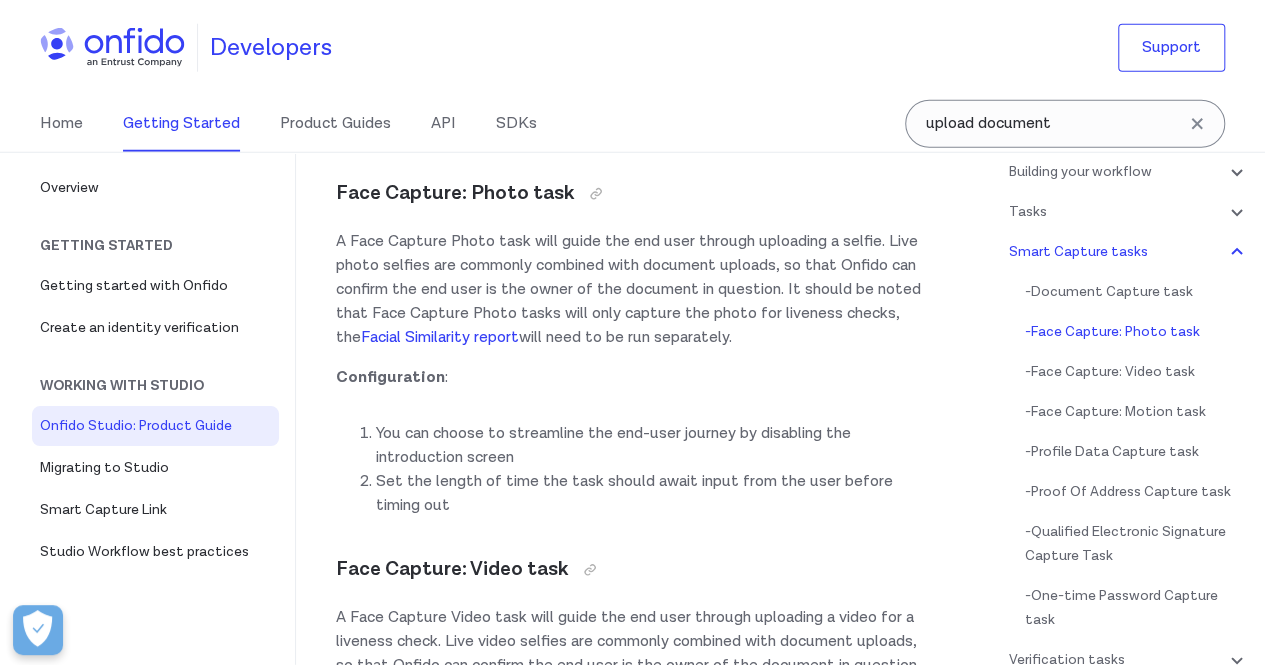 scroll, scrollTop: 6474, scrollLeft: 0, axis: vertical 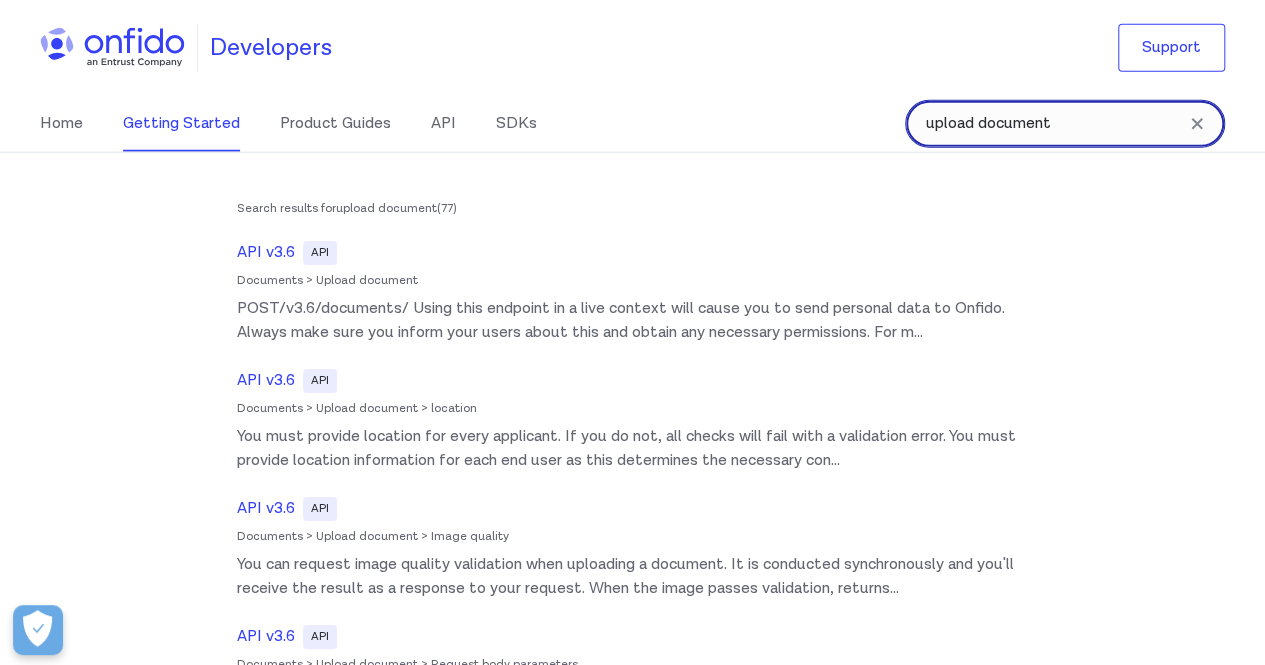 drag, startPoint x: 1101, startPoint y: 125, endPoint x: 770, endPoint y: 112, distance: 331.2552 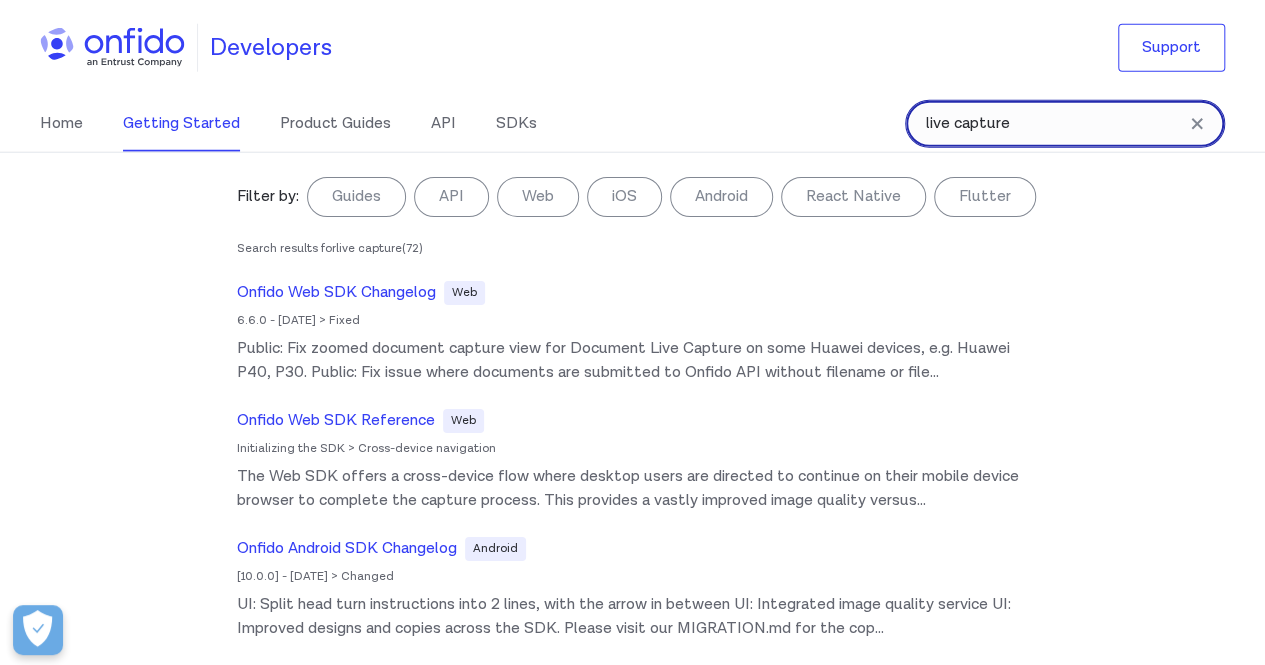 type on "live capture" 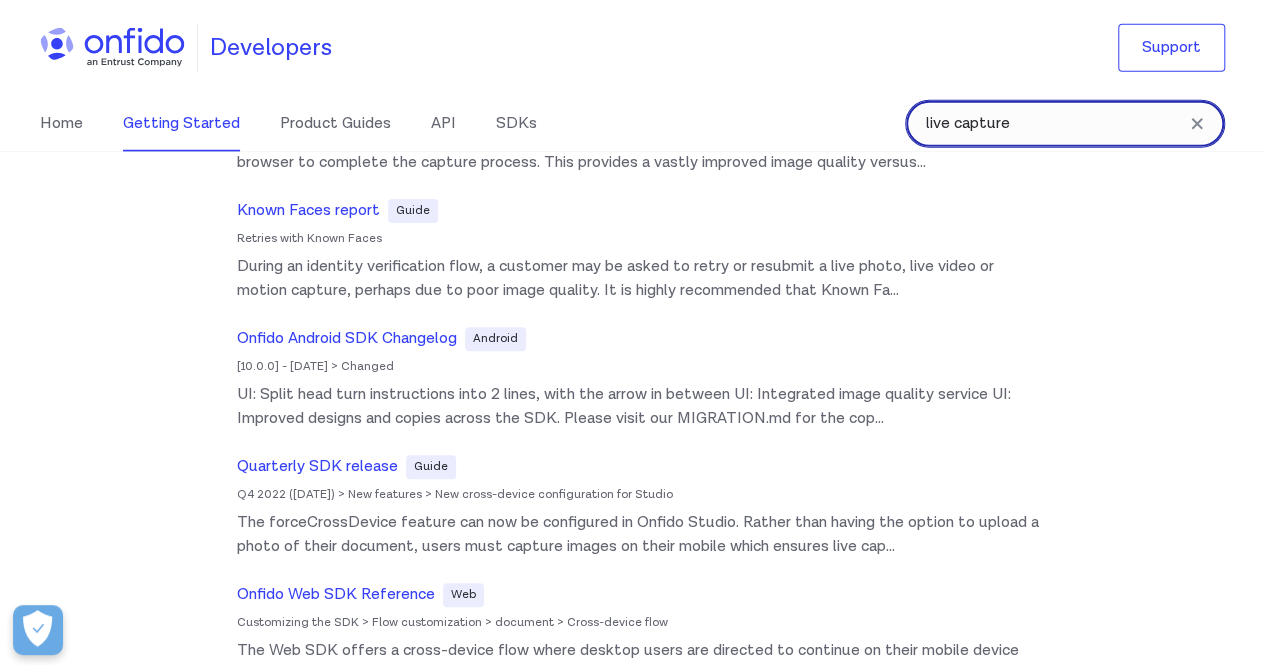 scroll, scrollTop: 0, scrollLeft: 0, axis: both 